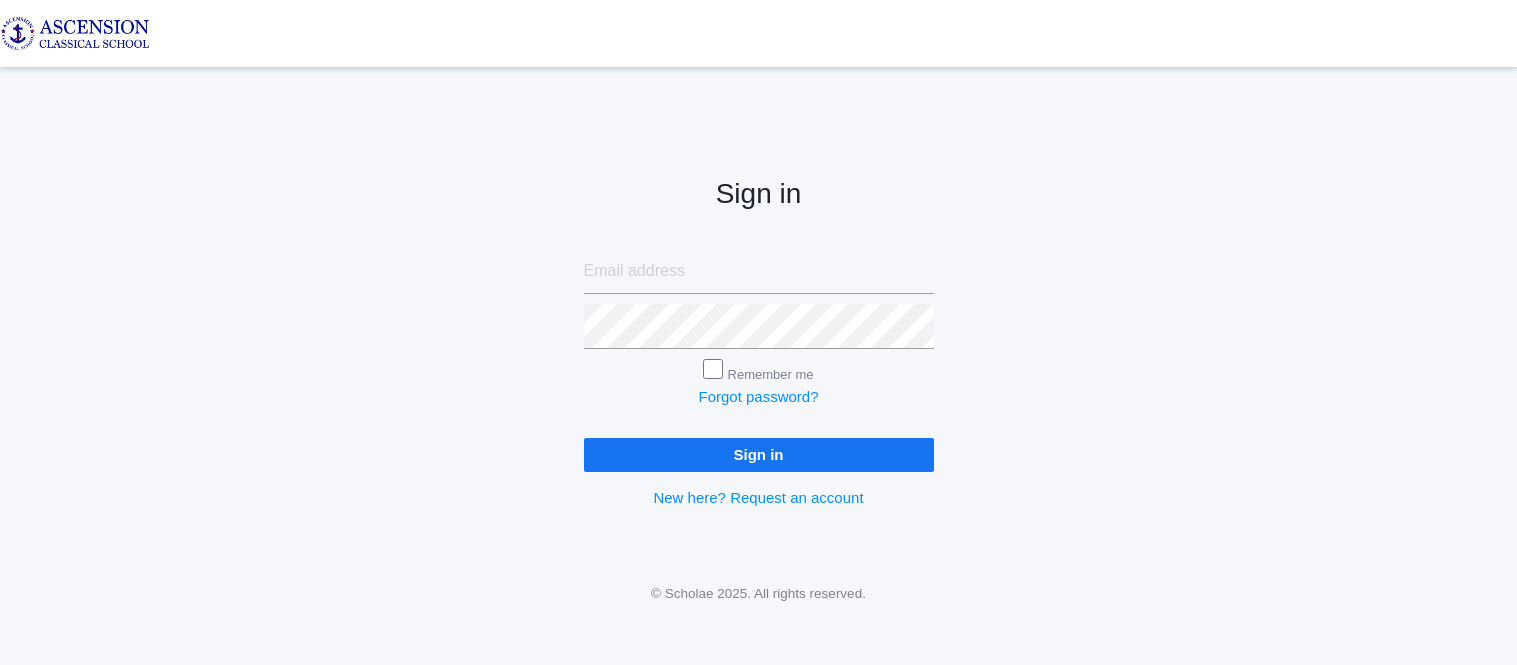 scroll, scrollTop: 0, scrollLeft: 0, axis: both 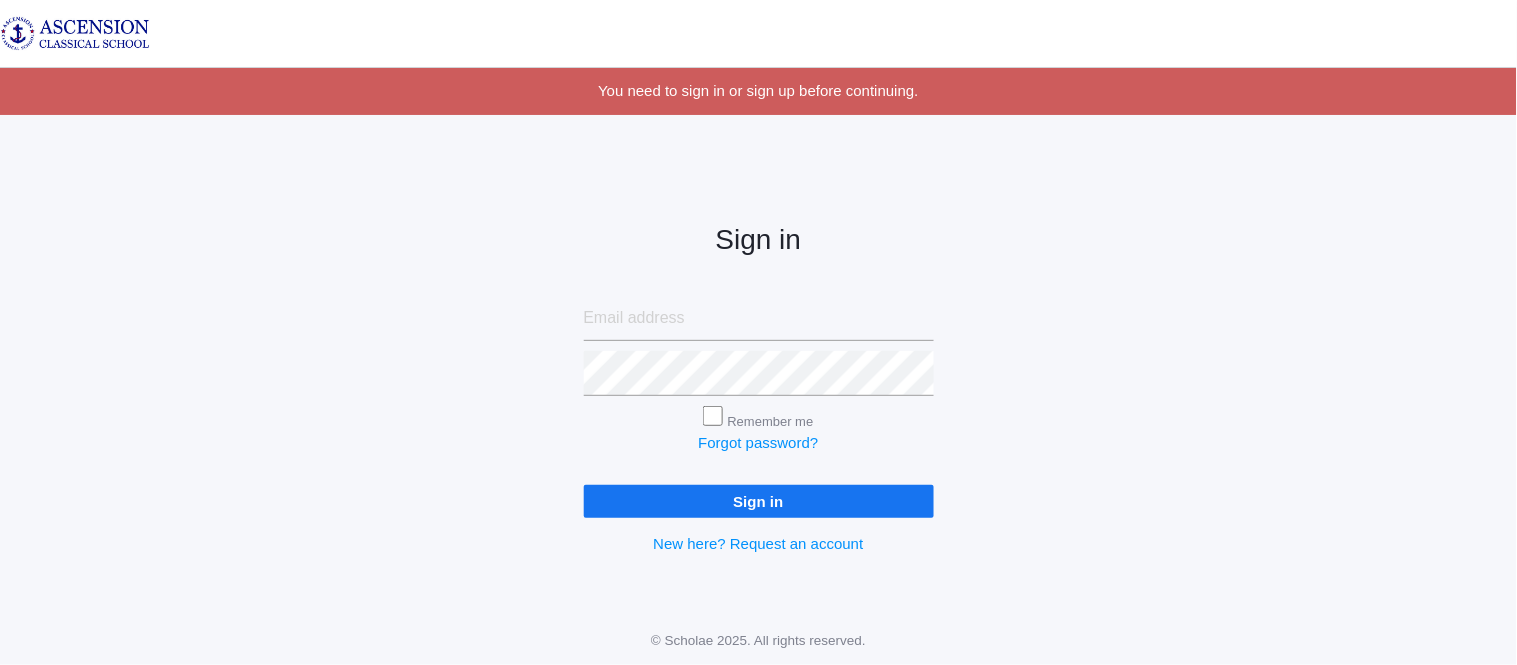 type on "[EMAIL]" 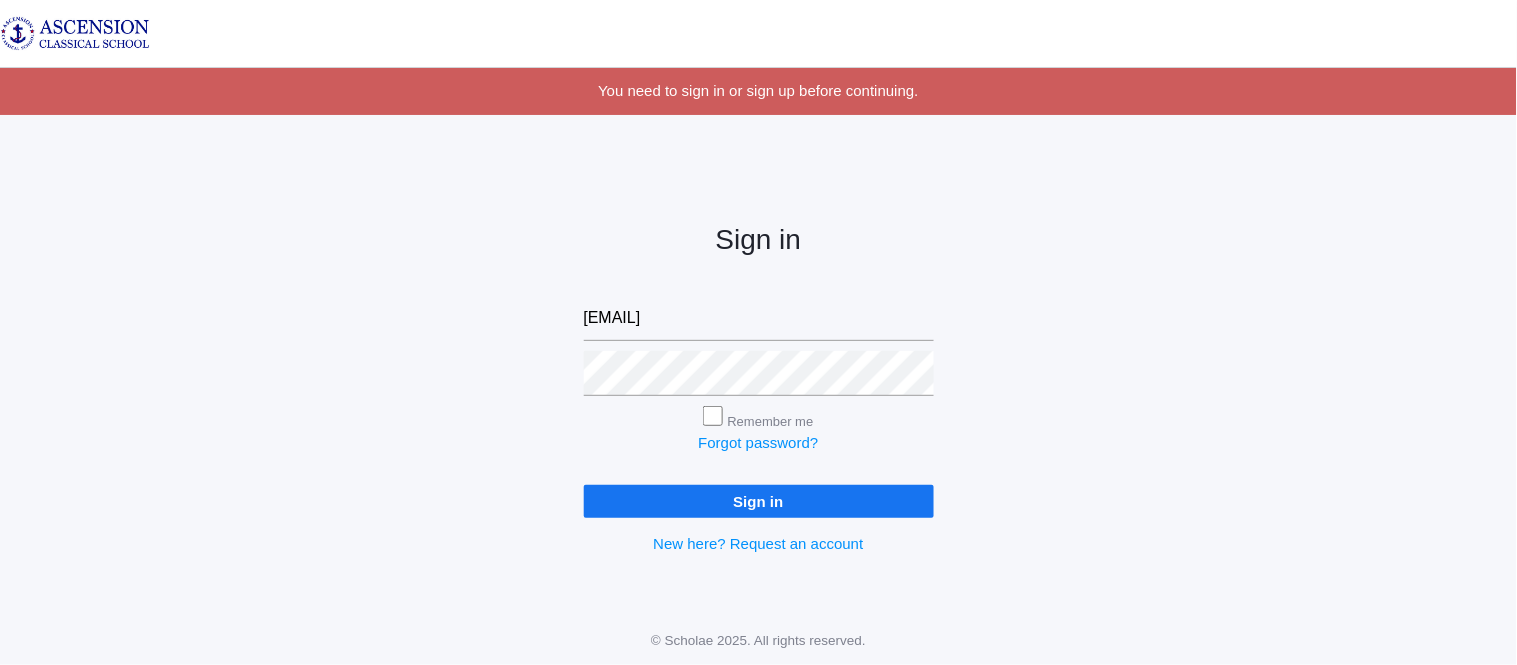 click on "Sign in" at bounding box center [759, 501] 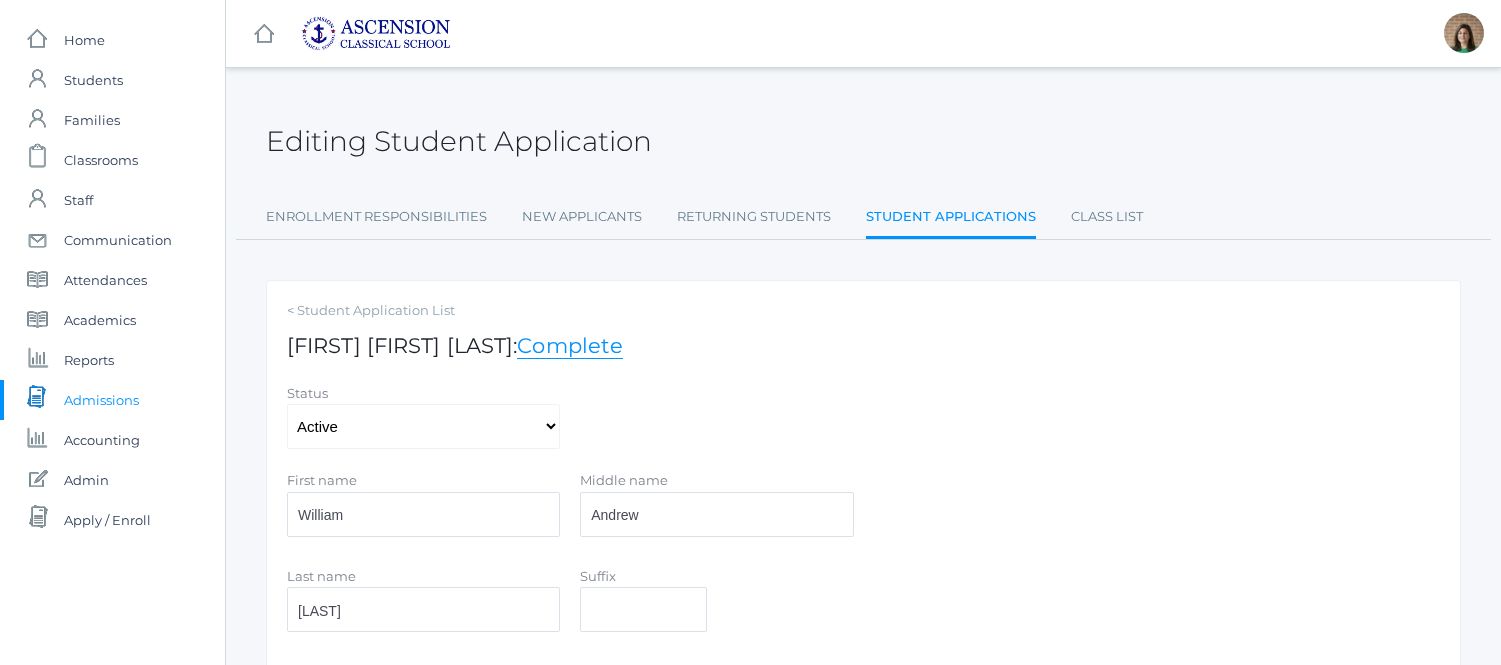 scroll, scrollTop: 0, scrollLeft: 0, axis: both 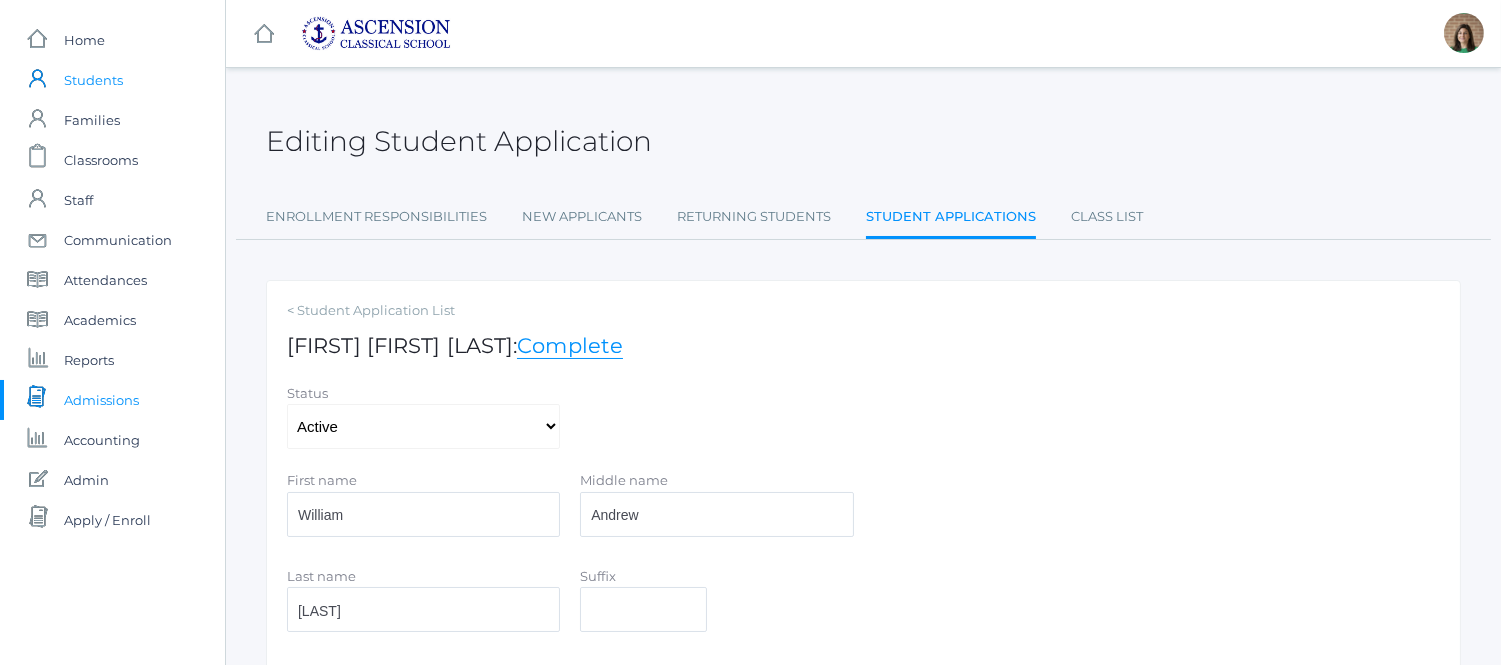 click on "Students" at bounding box center [93, 80] 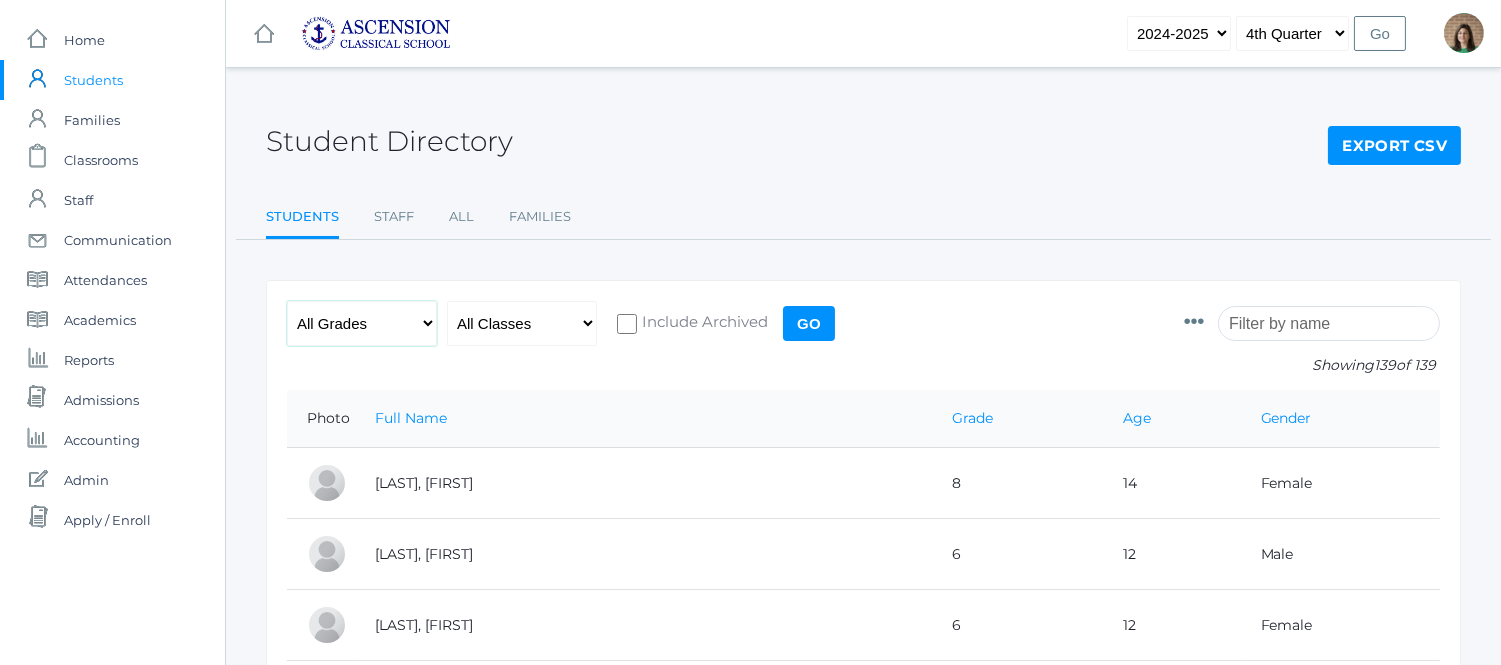 click on "All Grades
Grammar
- Kindergarten
- 1st Grade
- 2nd Grade
- 3rd Grade
- 4th Grade
- 5th Grade
Logic
- 6th Grade
- 7th Grade
- 8th Grade
Rhetoric
- 9th Grade
- 10th Grade
- 11th Grade" at bounding box center (362, 323) 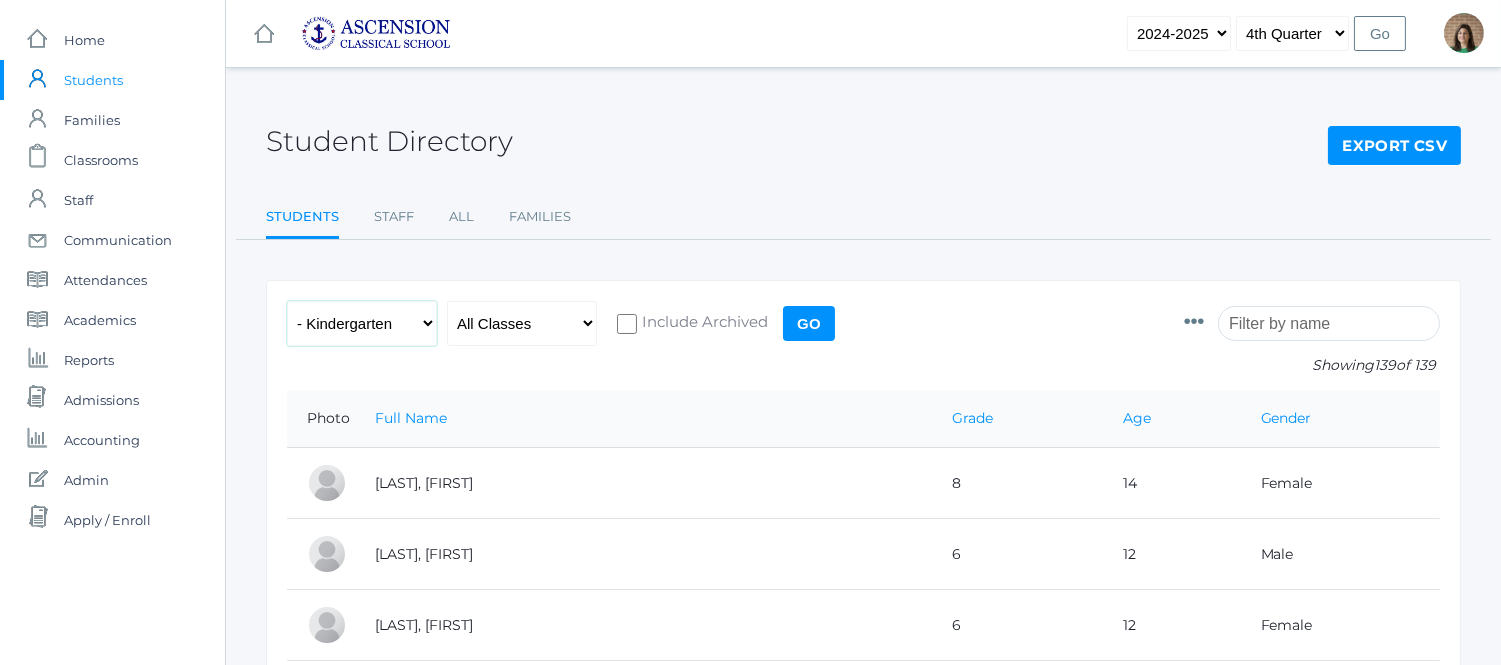 click on "All Grades
Grammar
- Kindergarten
- 1st Grade
- 2nd Grade
- 3rd Grade
- 4th Grade
- 5th Grade
Logic
- 6th Grade
- 7th Grade
- 8th Grade
Rhetoric
- 9th Grade
- 10th Grade
- 11th Grade" at bounding box center (362, 323) 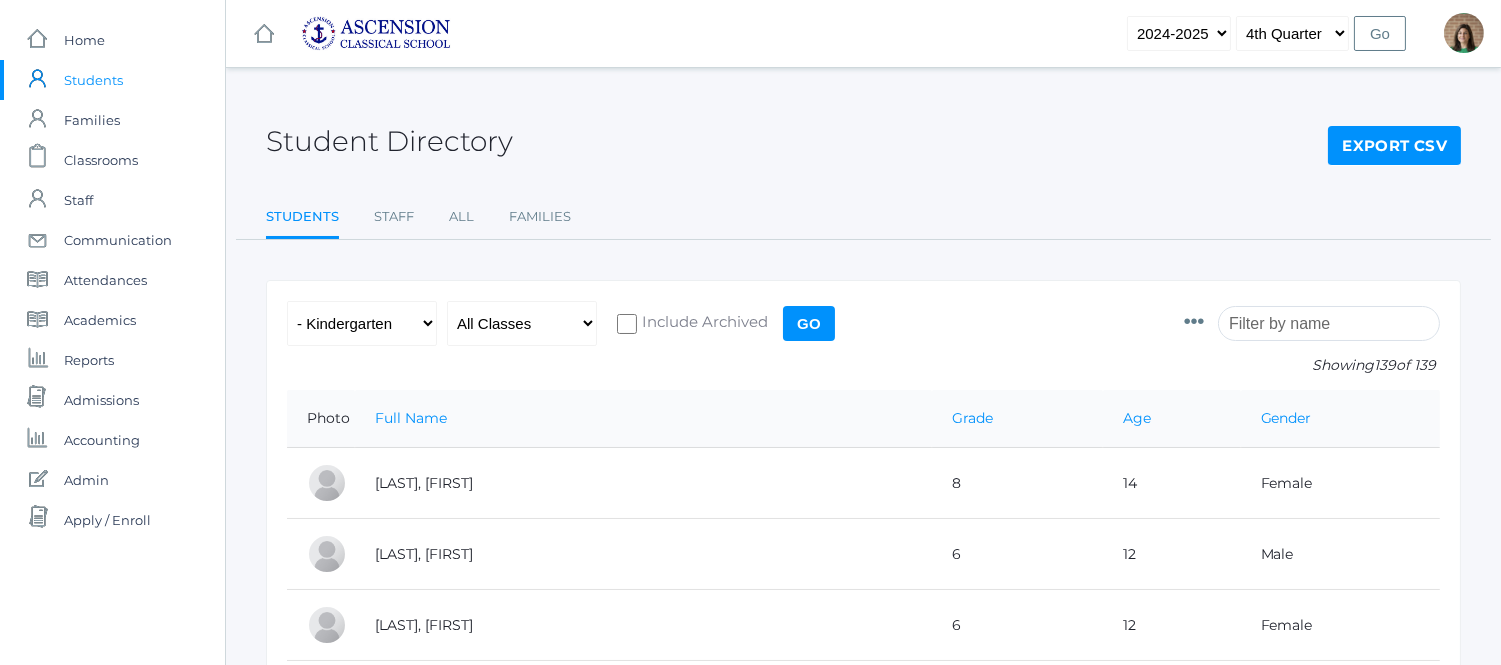 click on "Go" at bounding box center [809, 323] 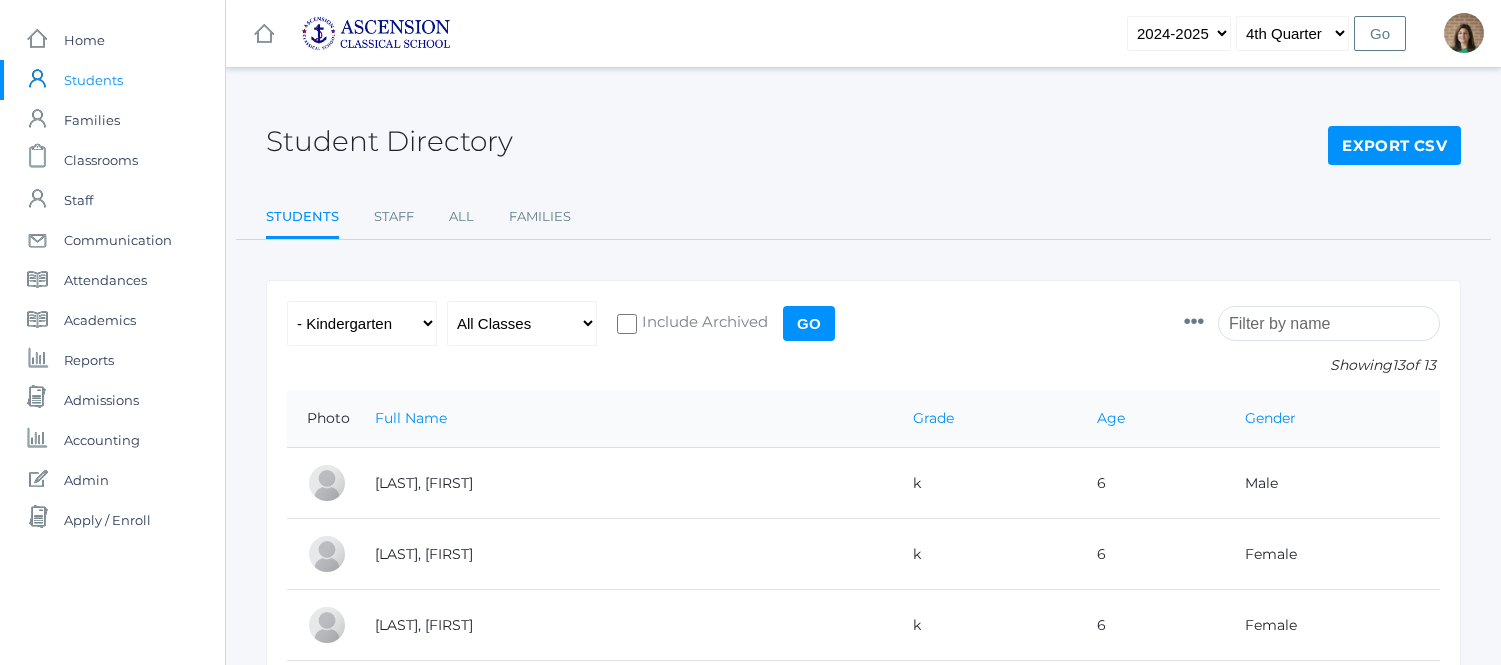 scroll, scrollTop: 0, scrollLeft: 0, axis: both 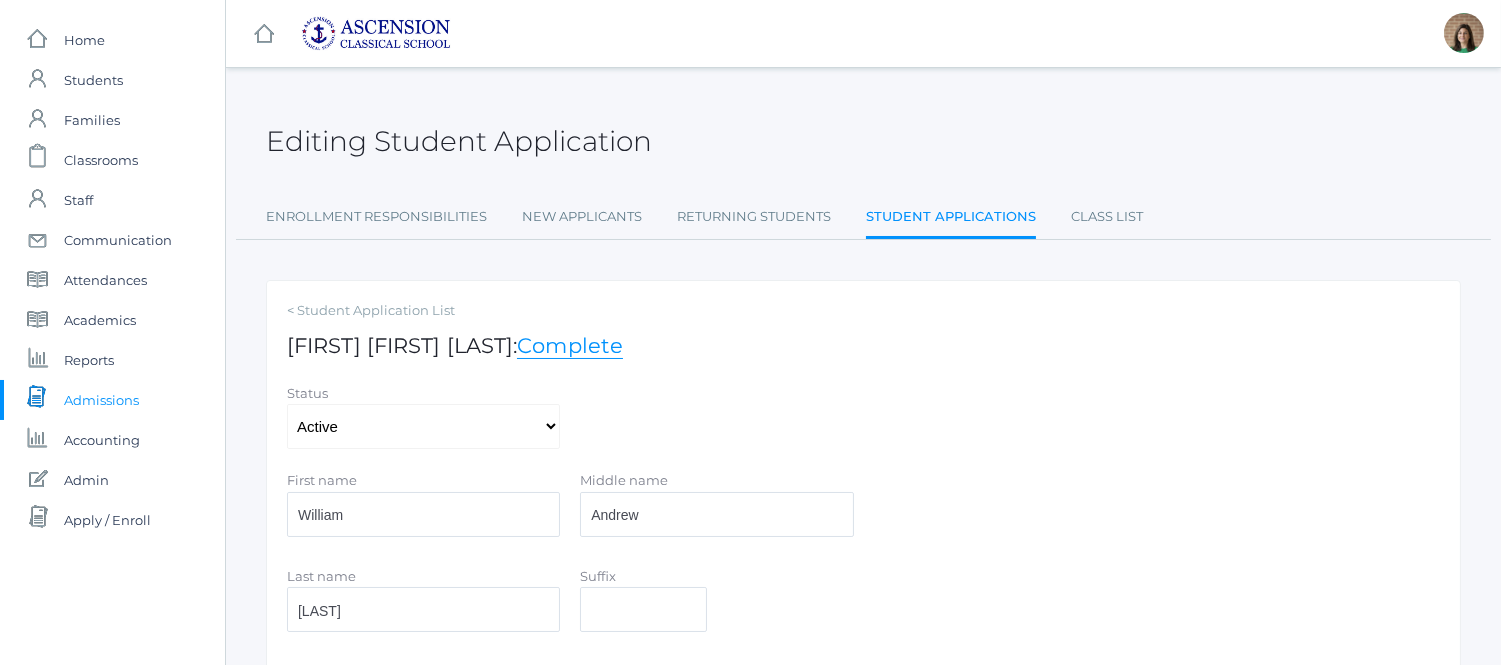 click on "Admissions" at bounding box center [101, 400] 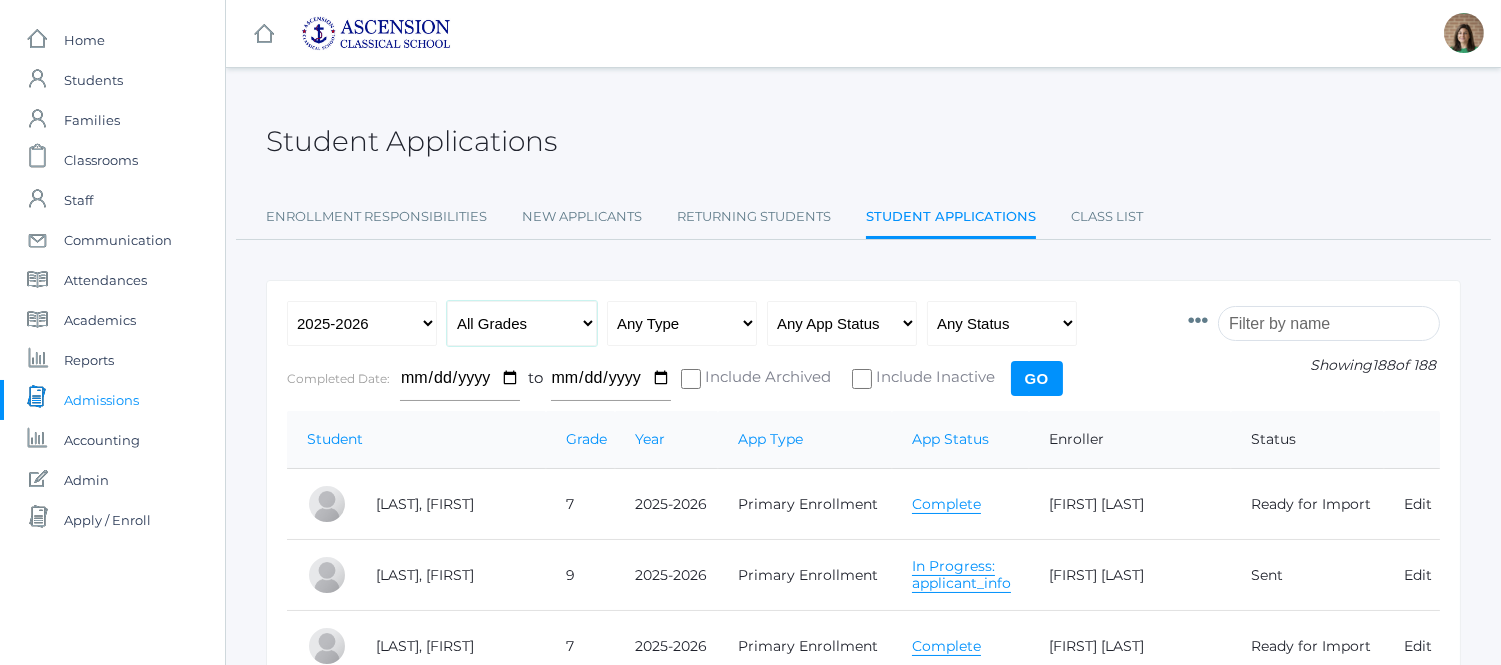 click on "All Grades
Grammar
- Kindergarten
- 1st Grade
- 2nd Grade
- 3rd Grade
- 4th Grade
- 5th Grade
Logic
- 6th Grade
- 7th Grade
- 8th Grade
Rhetoric
- 9th Grade
- 10th Grade
- 11th Grade" at bounding box center [522, 323] 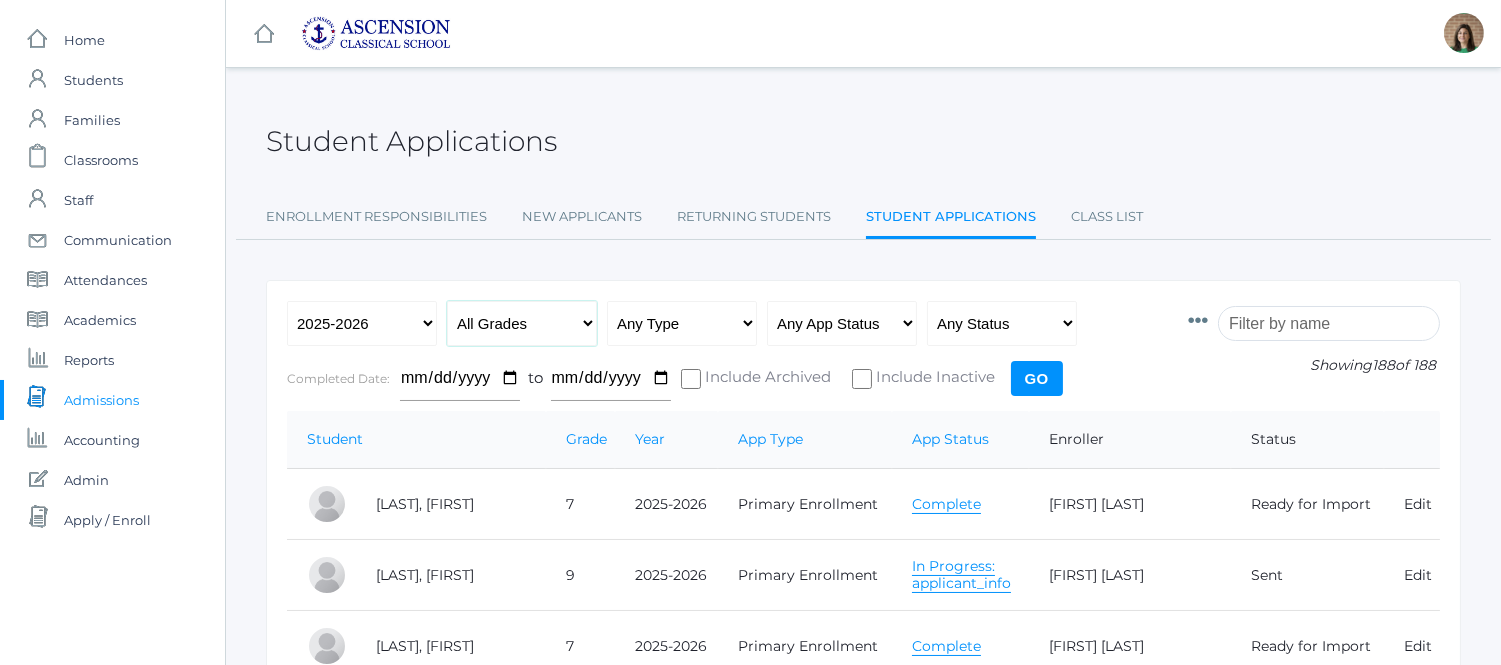 select on "k" 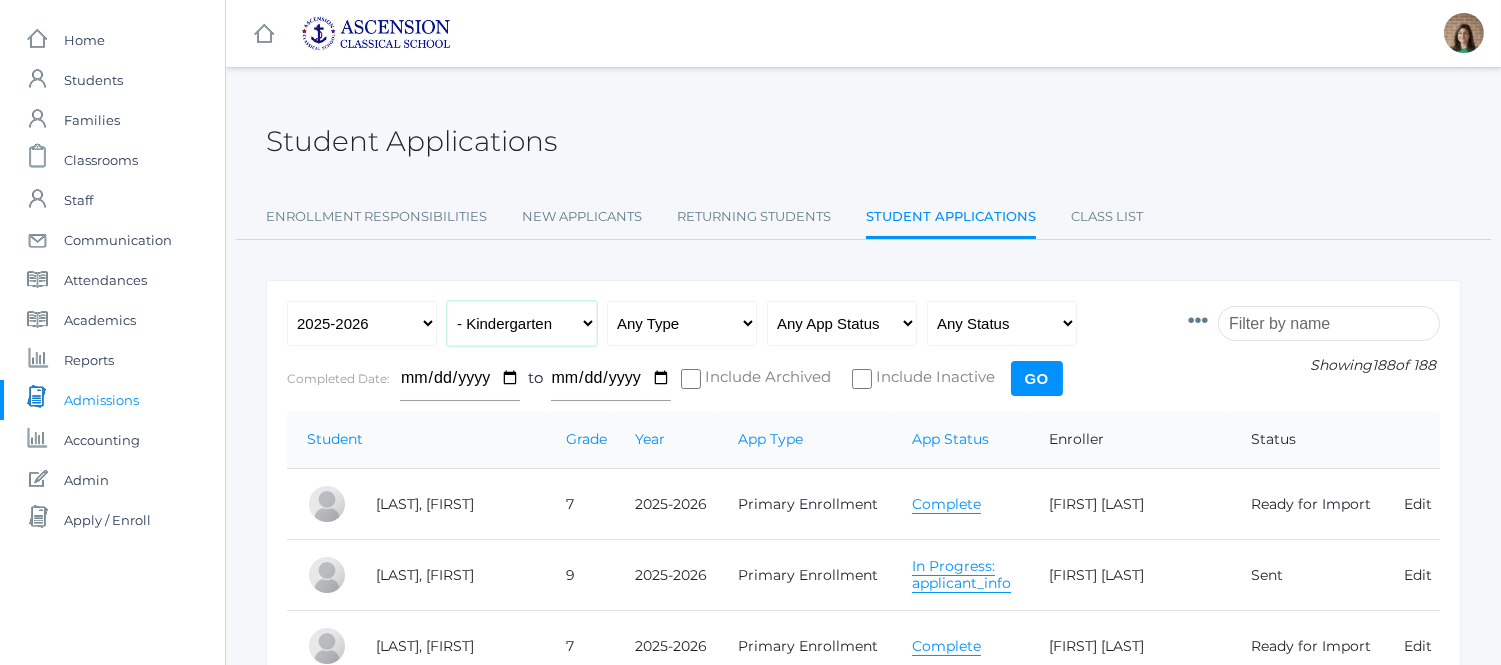 click on "All Grades
Grammar
- Kindergarten
- 1st Grade
- 2nd Grade
- 3rd Grade
- 4th Grade
- 5th Grade
Logic
- 6th Grade
- 7th Grade
- 8th Grade
Rhetoric
- 9th Grade
- 10th Grade
- 11th Grade" at bounding box center [522, 323] 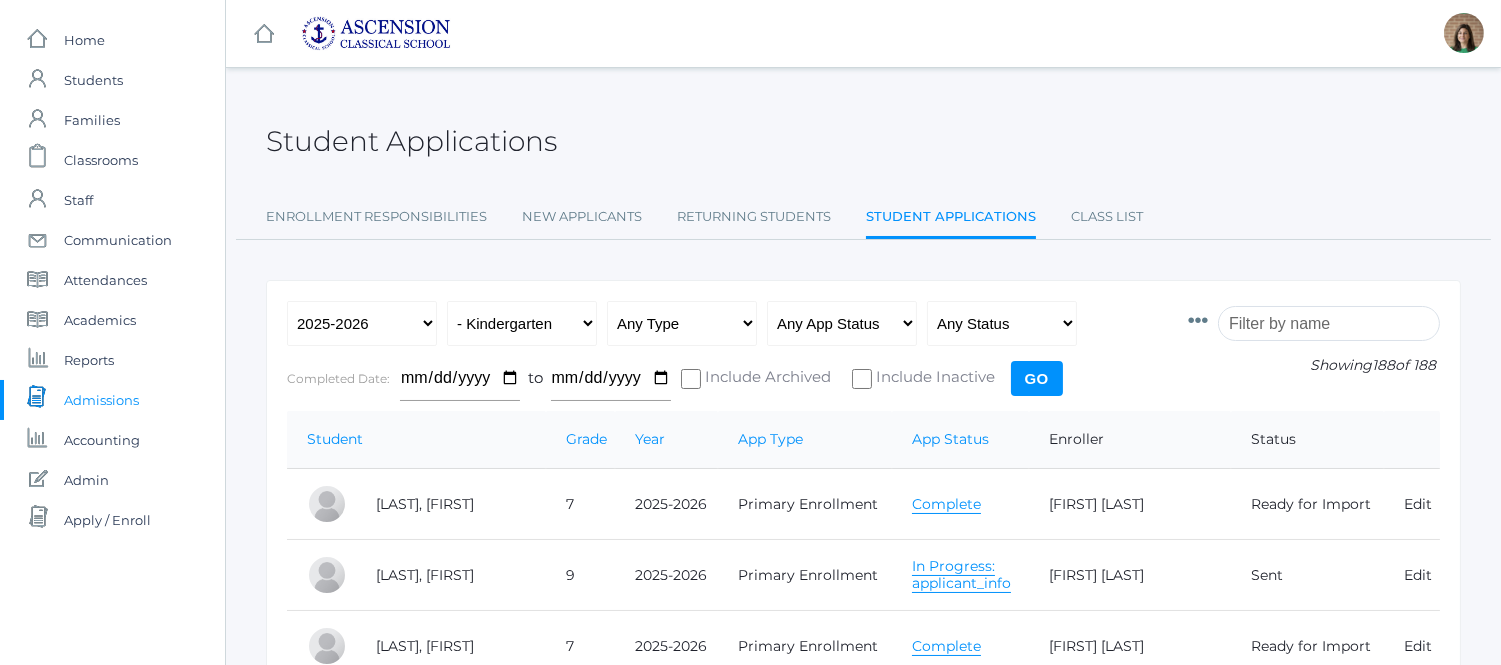 click on "Go" at bounding box center [1037, 378] 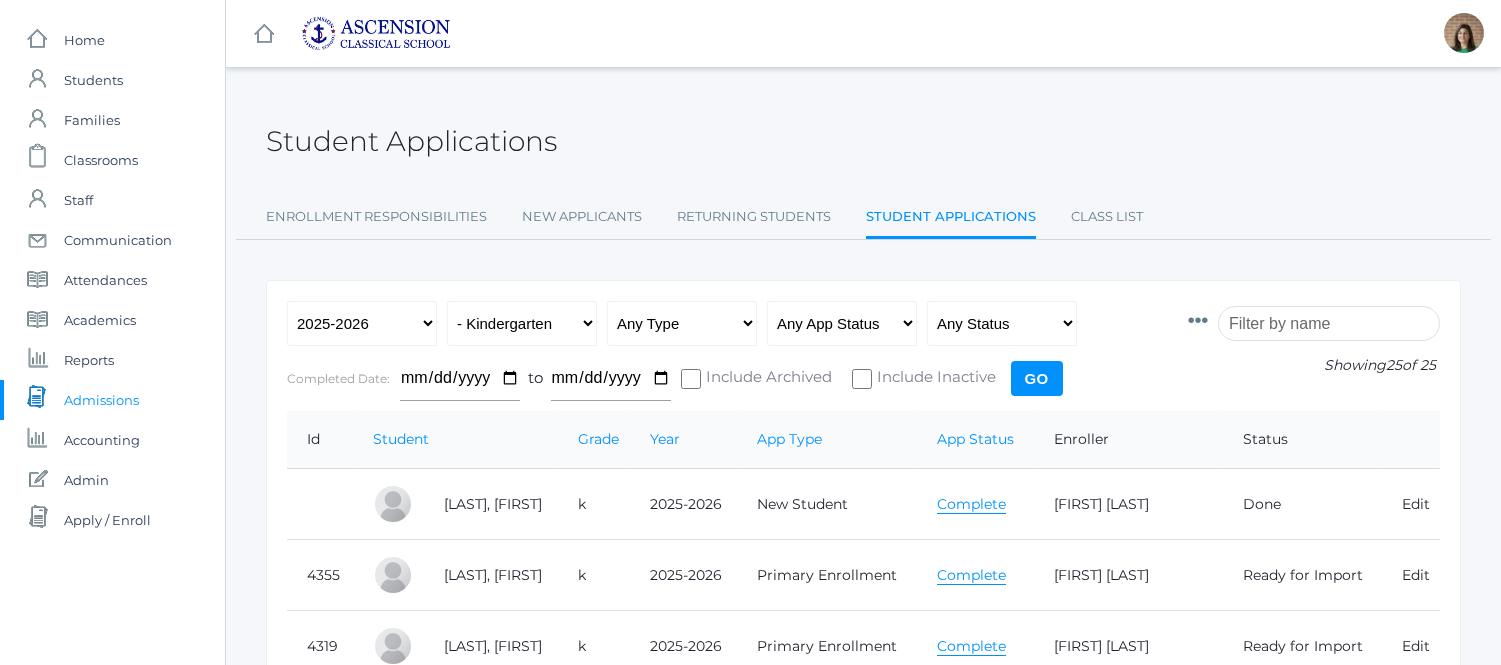 scroll, scrollTop: 0, scrollLeft: 0, axis: both 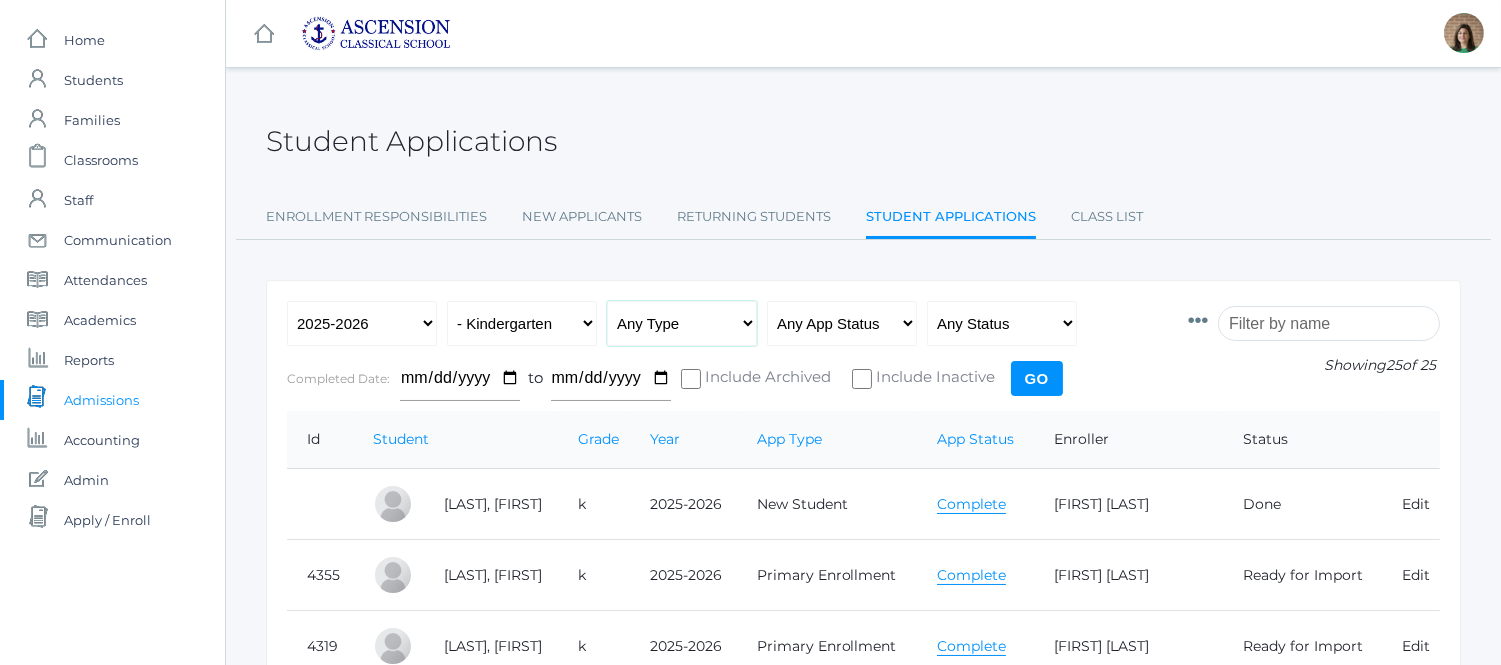 click on "Any Type
New Student
- Promoted
- Not Promoted
All Enrollment
- Primary
- Secondary
Re-Enrollment" at bounding box center [682, 323] 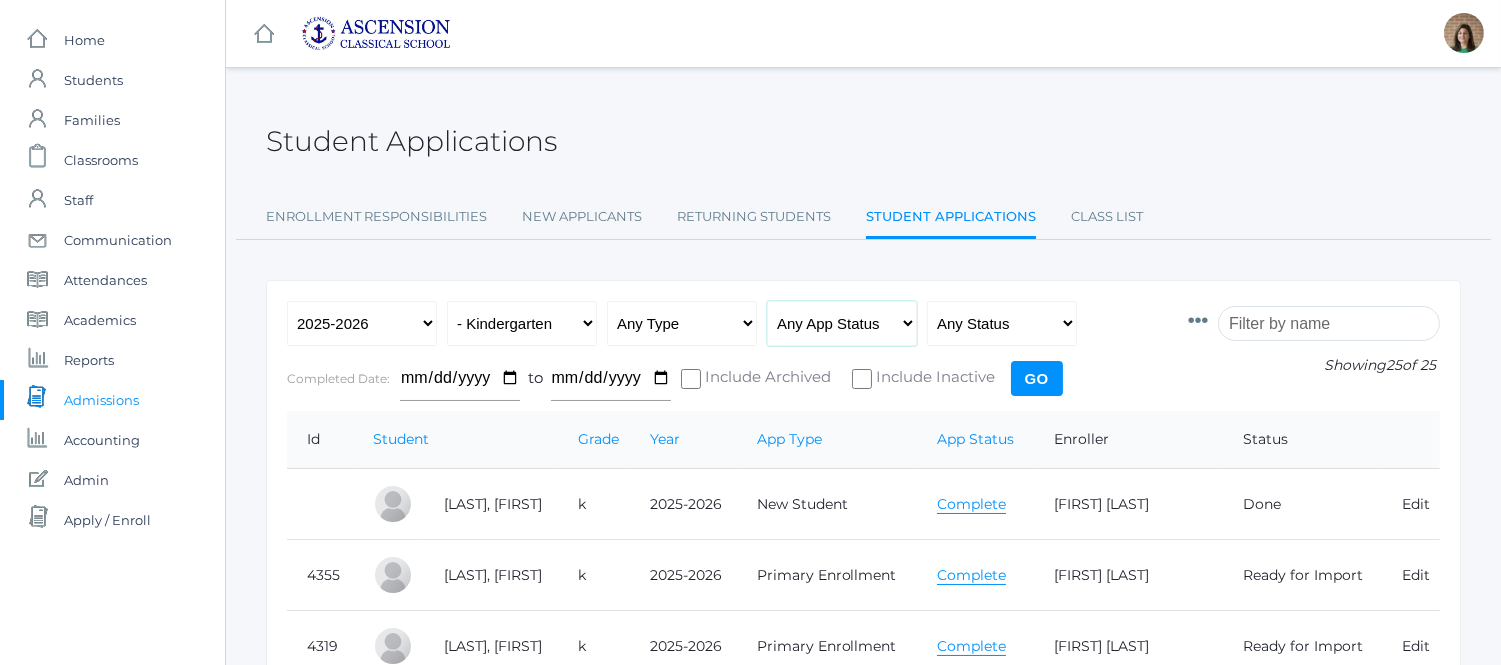 click on "Any App Status
Not Started
In Progress
Complete" at bounding box center (842, 323) 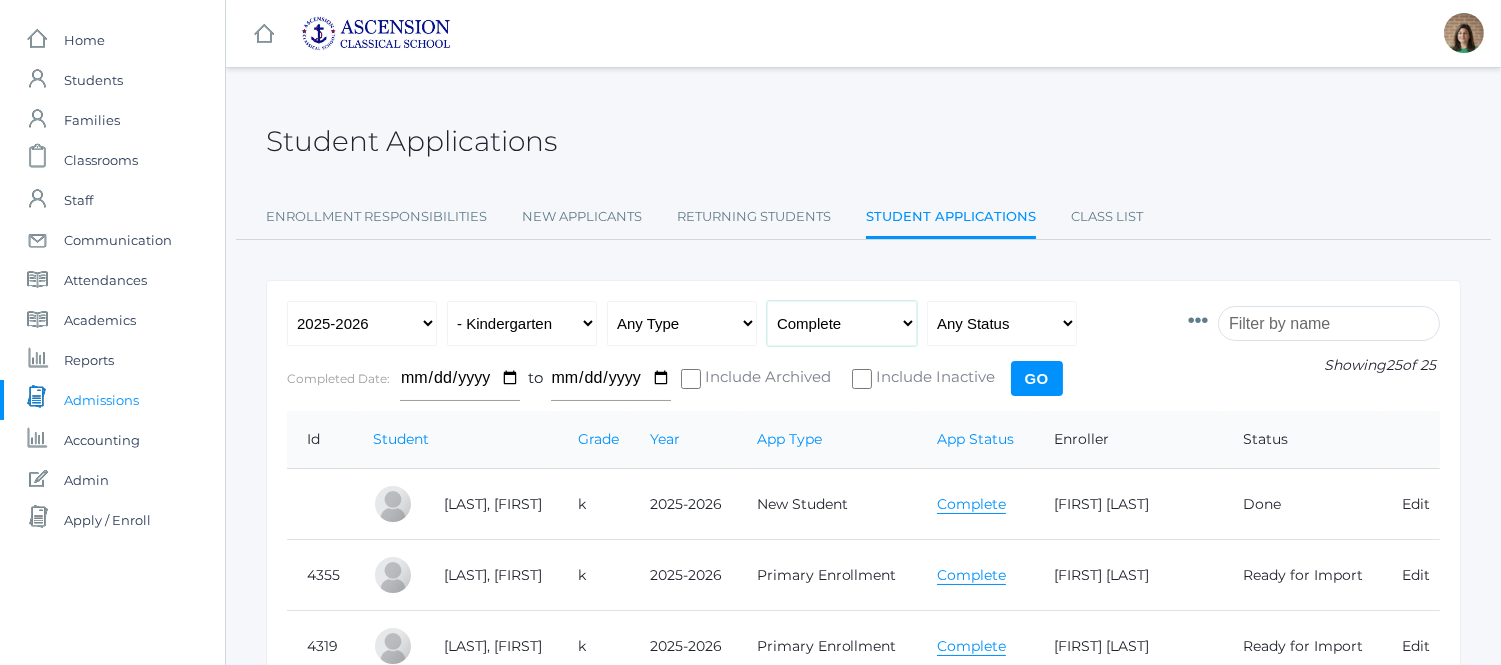 click on "Any App Status
Not Started
In Progress
Complete" at bounding box center [842, 323] 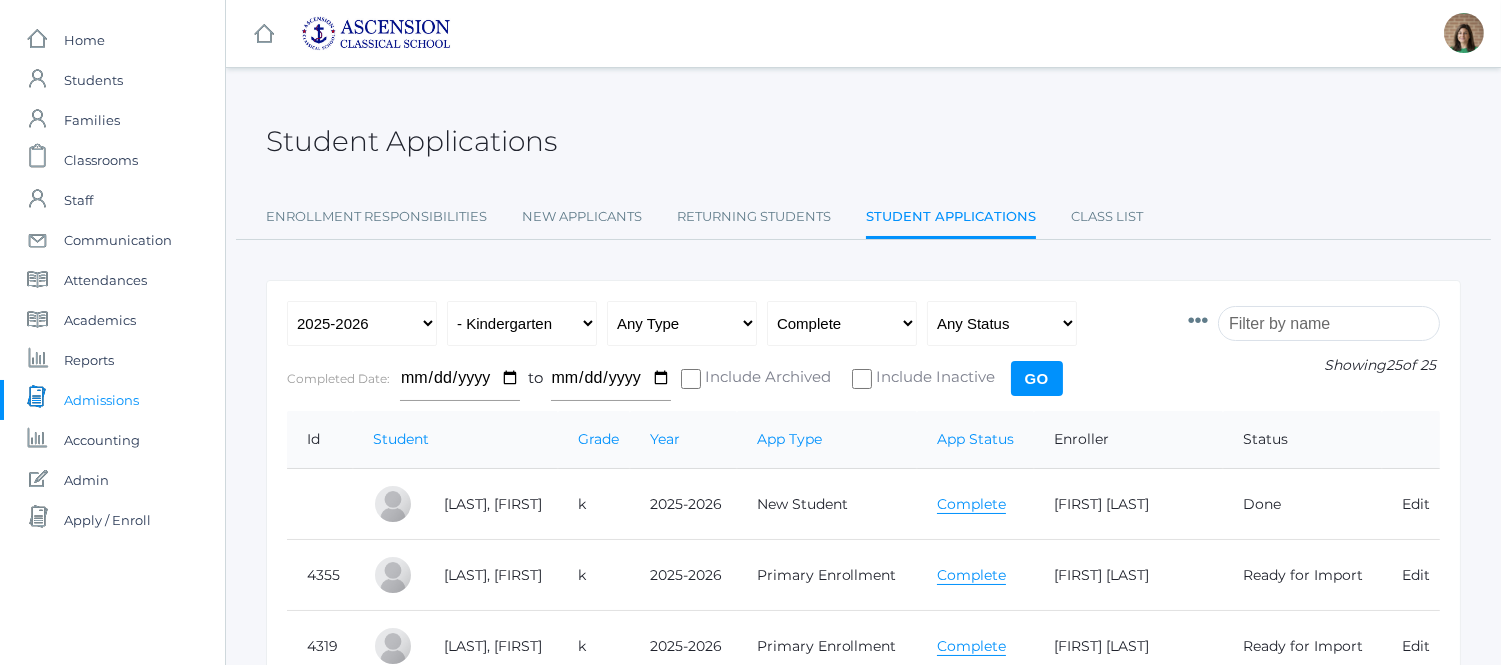 click on "Go" at bounding box center (1037, 378) 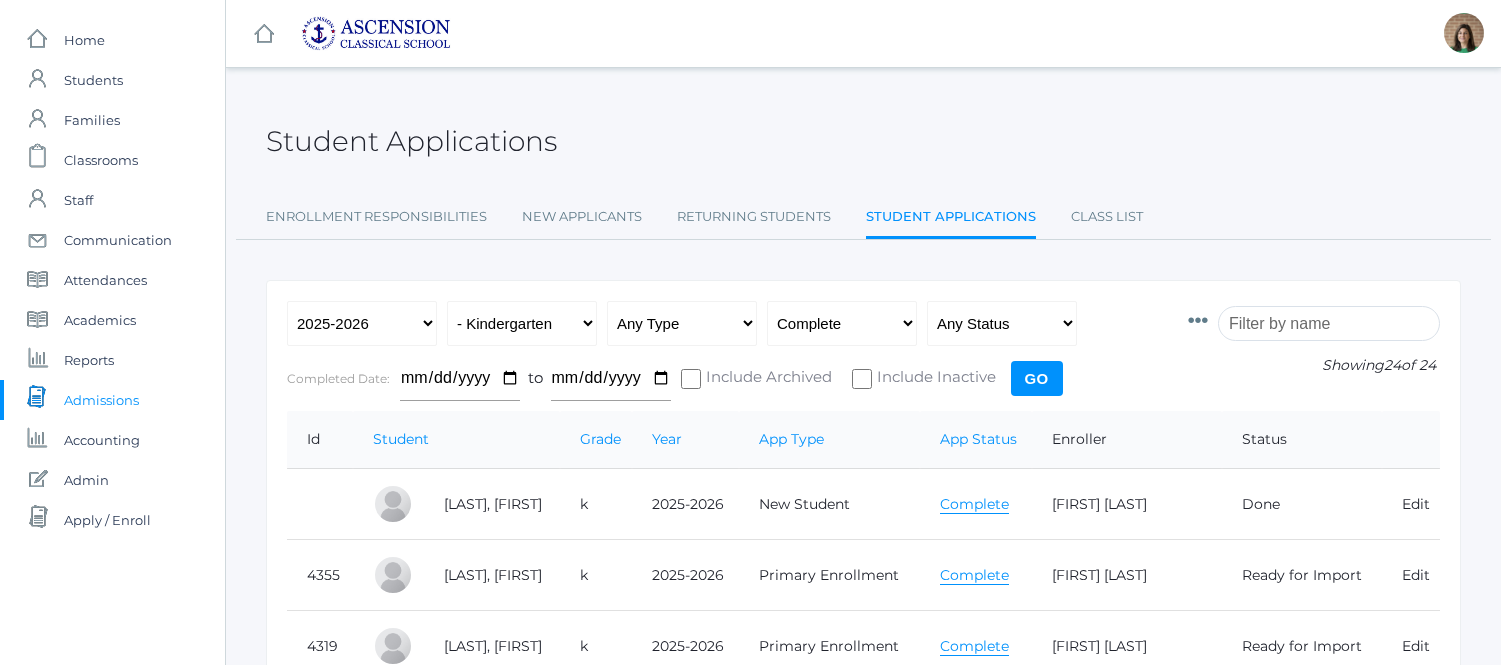 scroll, scrollTop: 0, scrollLeft: 0, axis: both 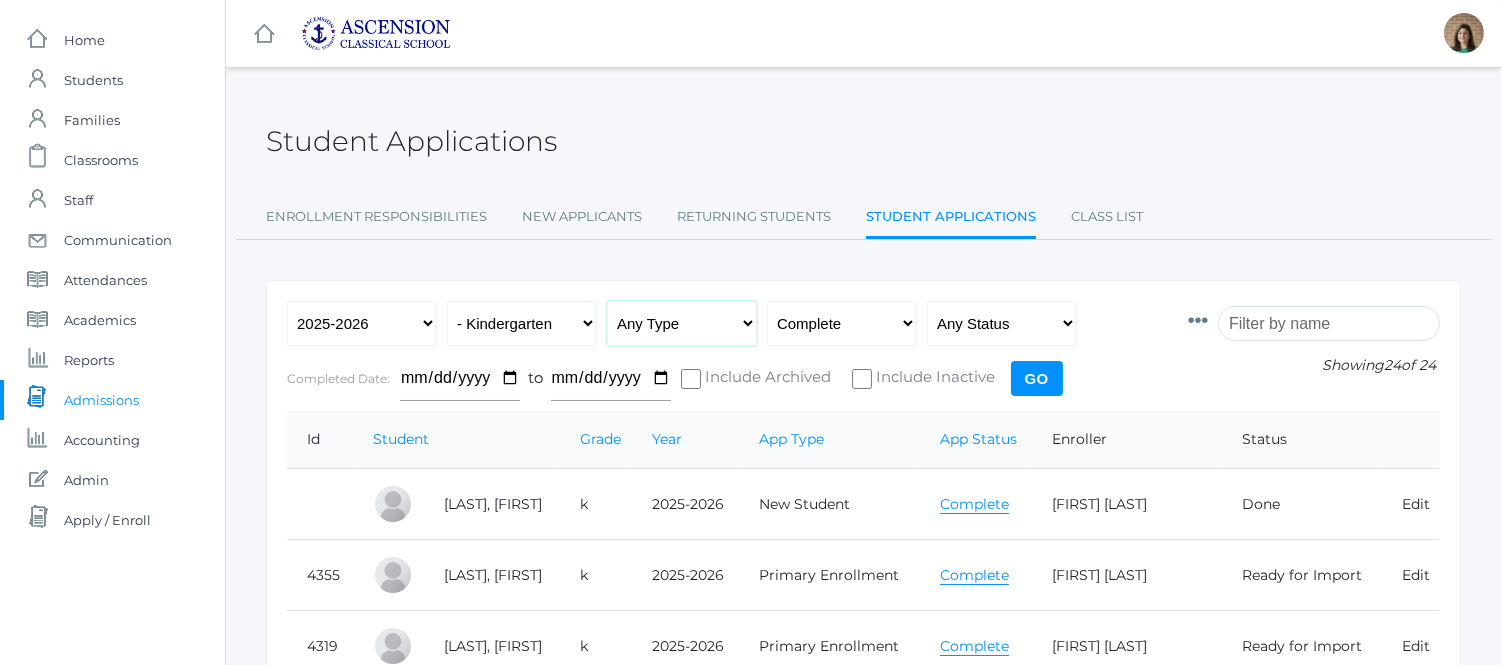 click on "Any Type
New Student
- Promoted
- Not Promoted
All Enrollment
- Primary
- Secondary
Re-Enrollment" at bounding box center (682, 323) 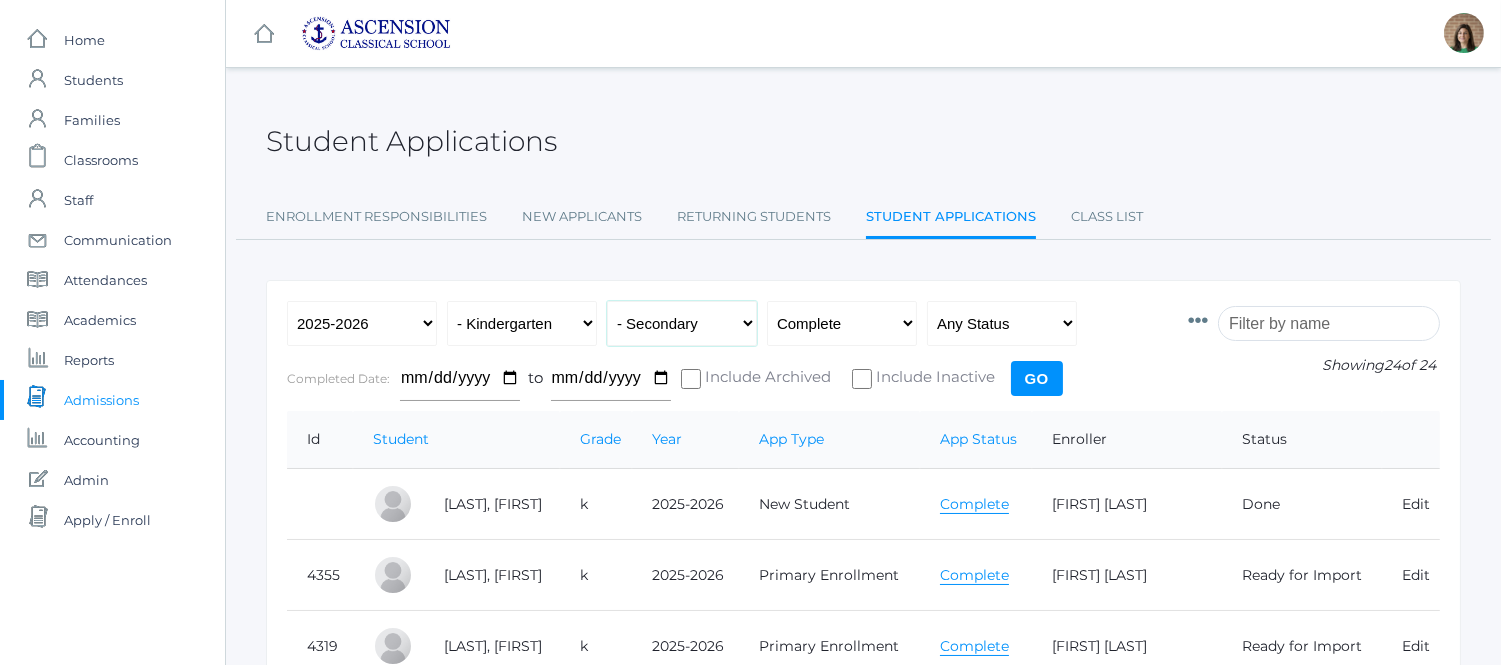click on "Any Type
New Student
- Promoted
- Not Promoted
All Enrollment
- Primary
- Secondary
Re-Enrollment" at bounding box center (682, 323) 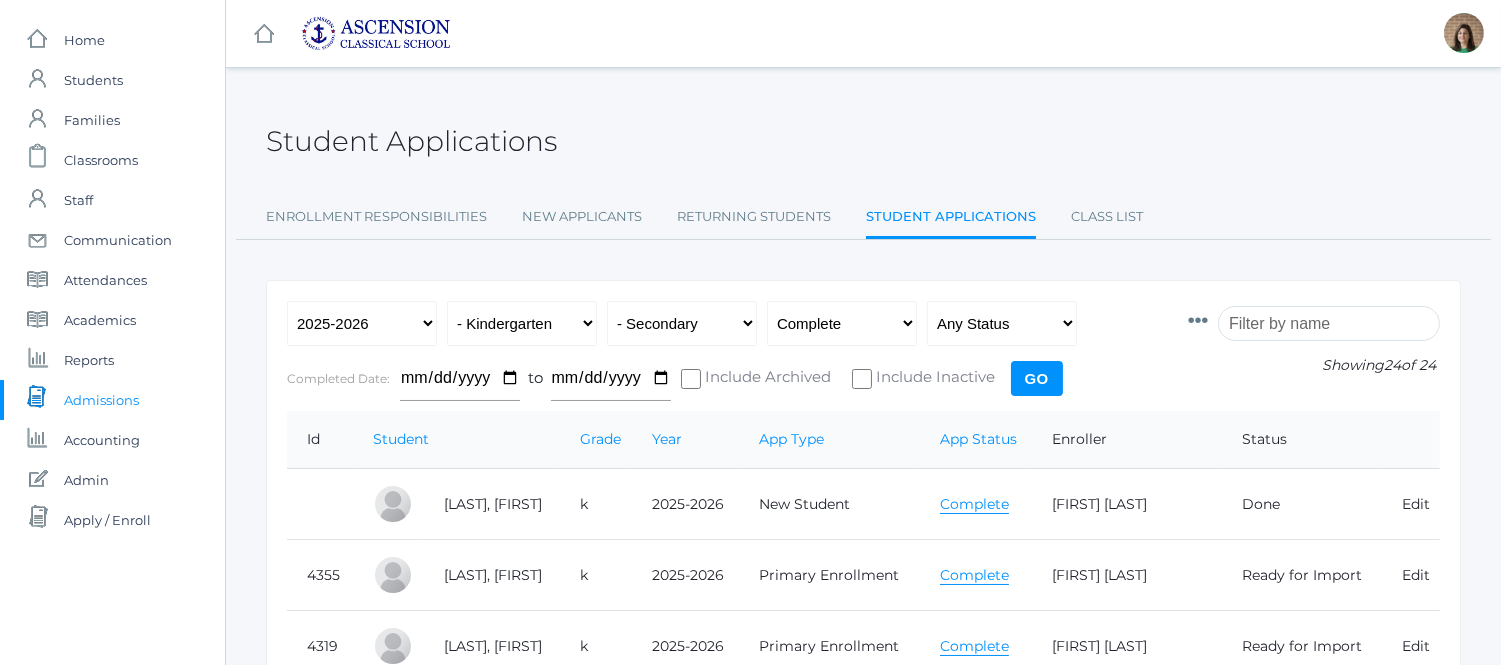 click on "Go" at bounding box center (1037, 378) 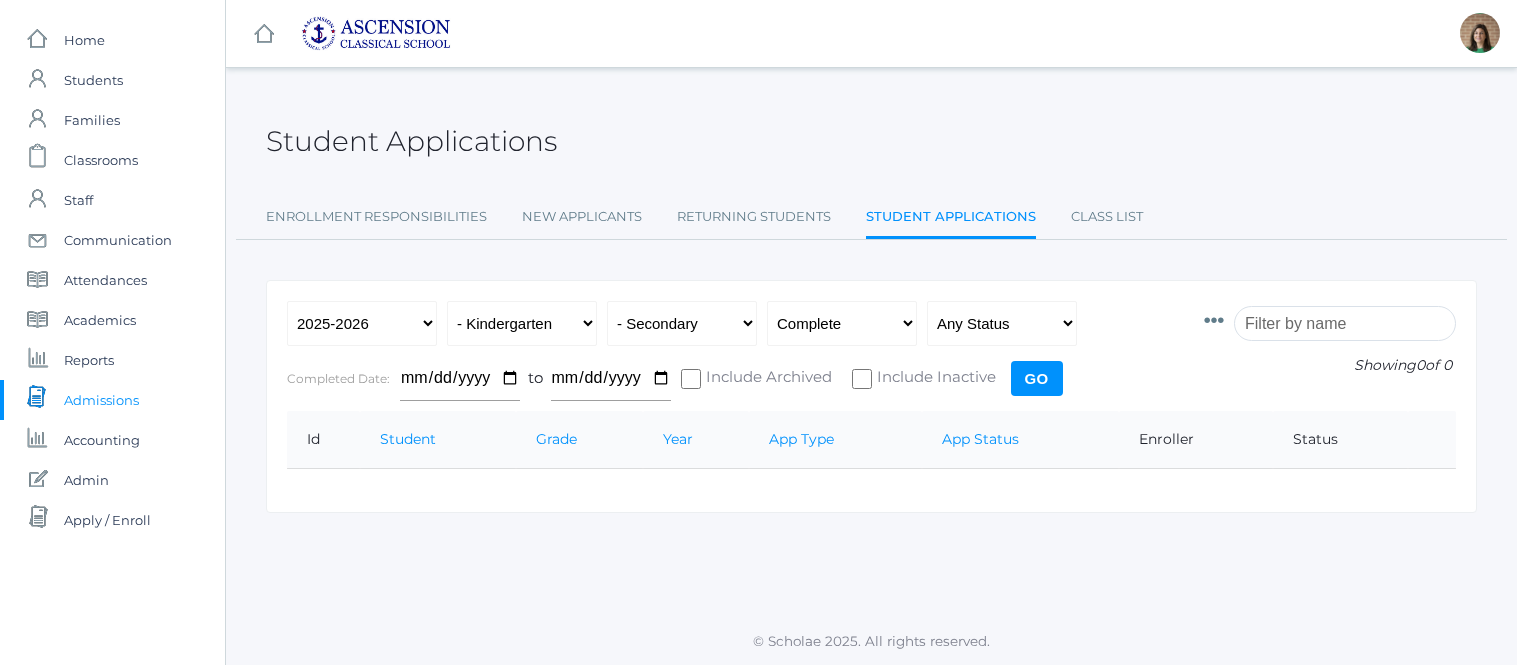 scroll, scrollTop: 0, scrollLeft: 0, axis: both 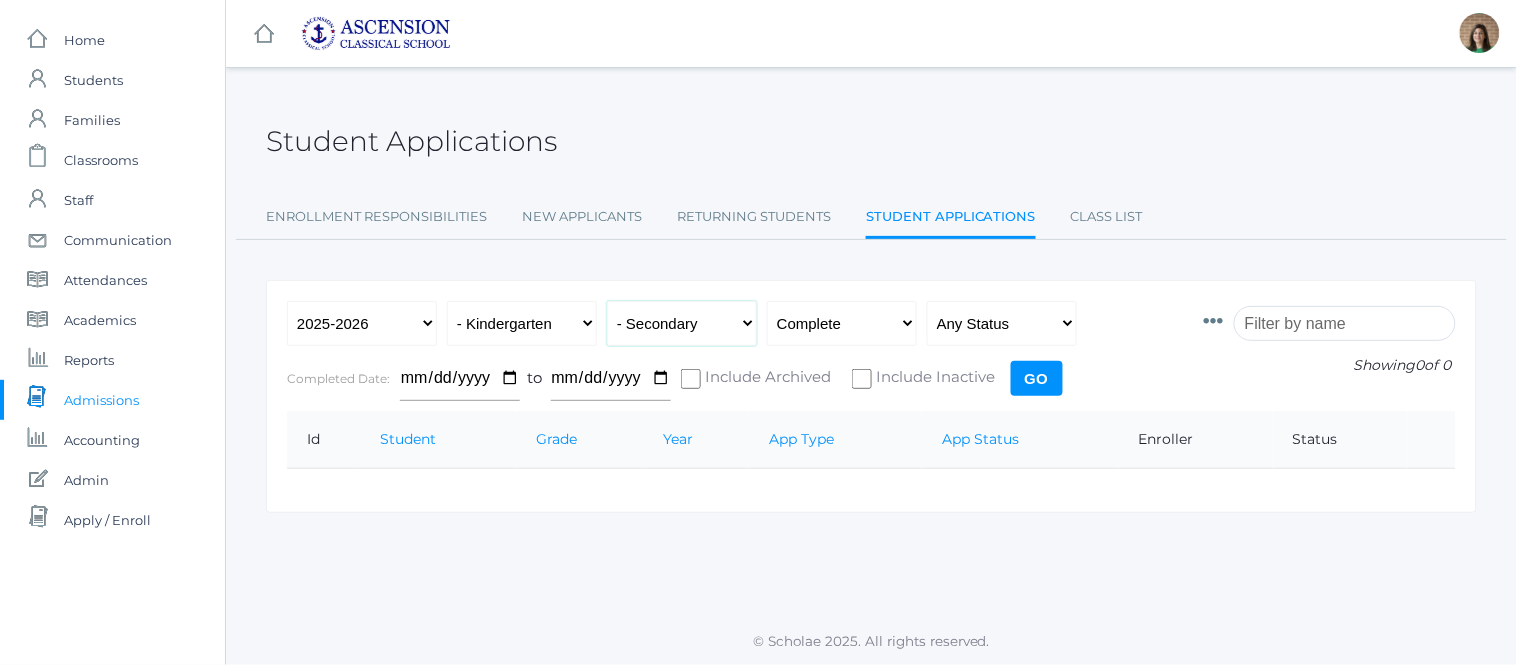 click on "Any Type
New Student
- Promoted
- Not Promoted
All Enrollment
- Primary
- Secondary
Re-Enrollment" at bounding box center [682, 323] 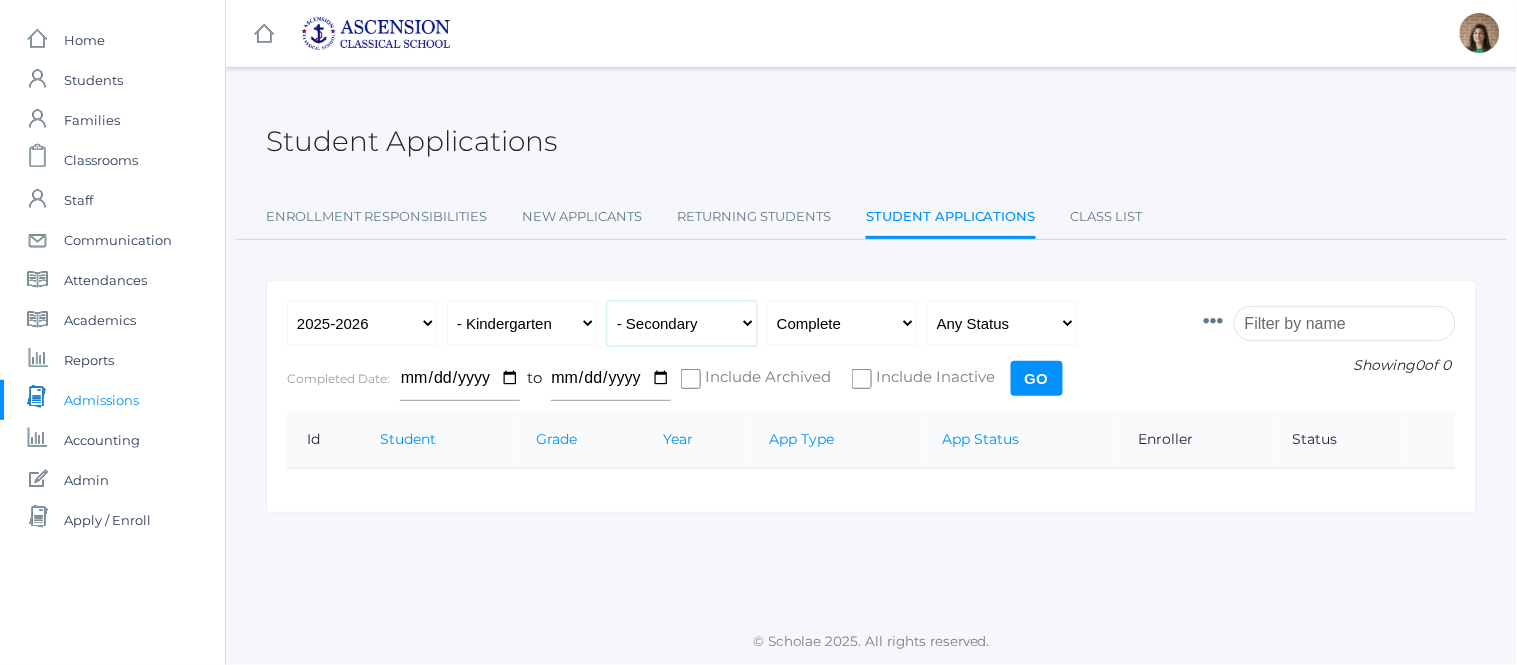 select on "primary_enrollment" 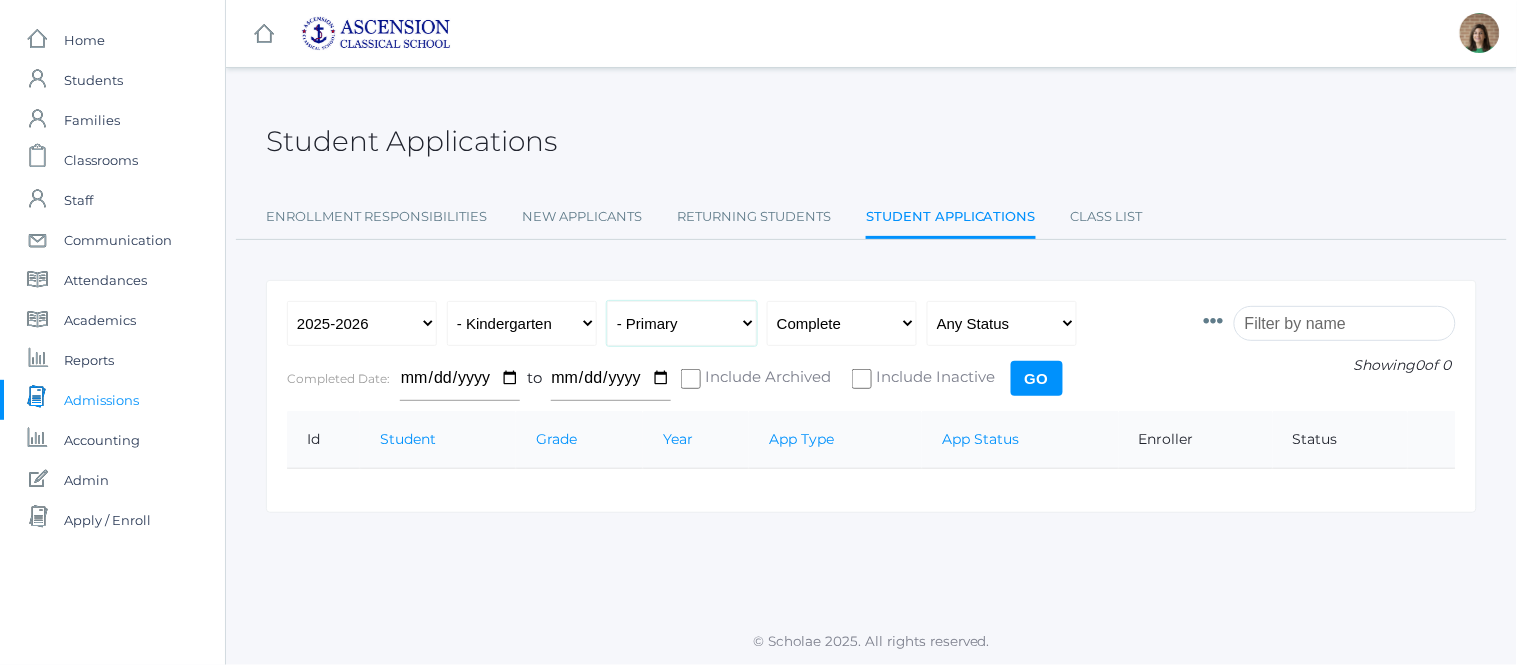 click on "Any Type
New Student
- Promoted
- Not Promoted
All Enrollment
- Primary
- Secondary
Re-Enrollment" at bounding box center [682, 323] 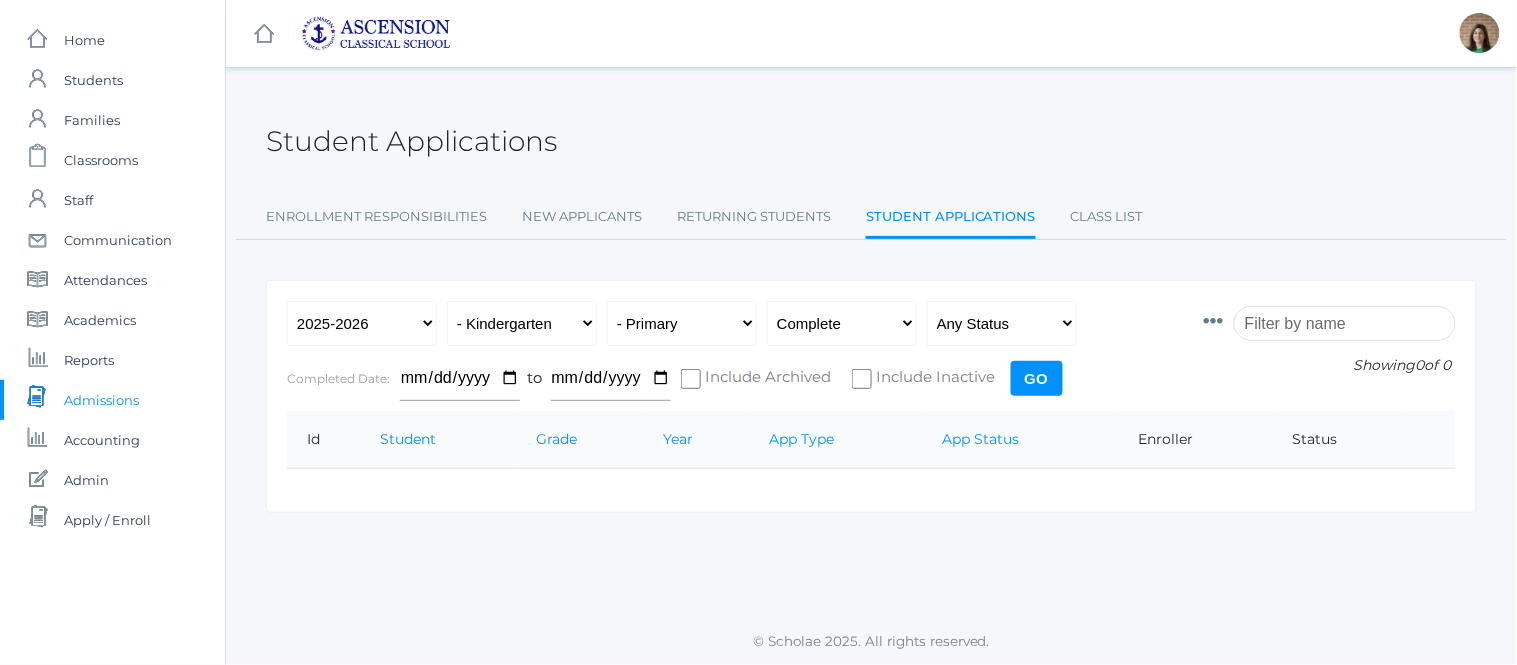 click on "Go" at bounding box center [1037, 378] 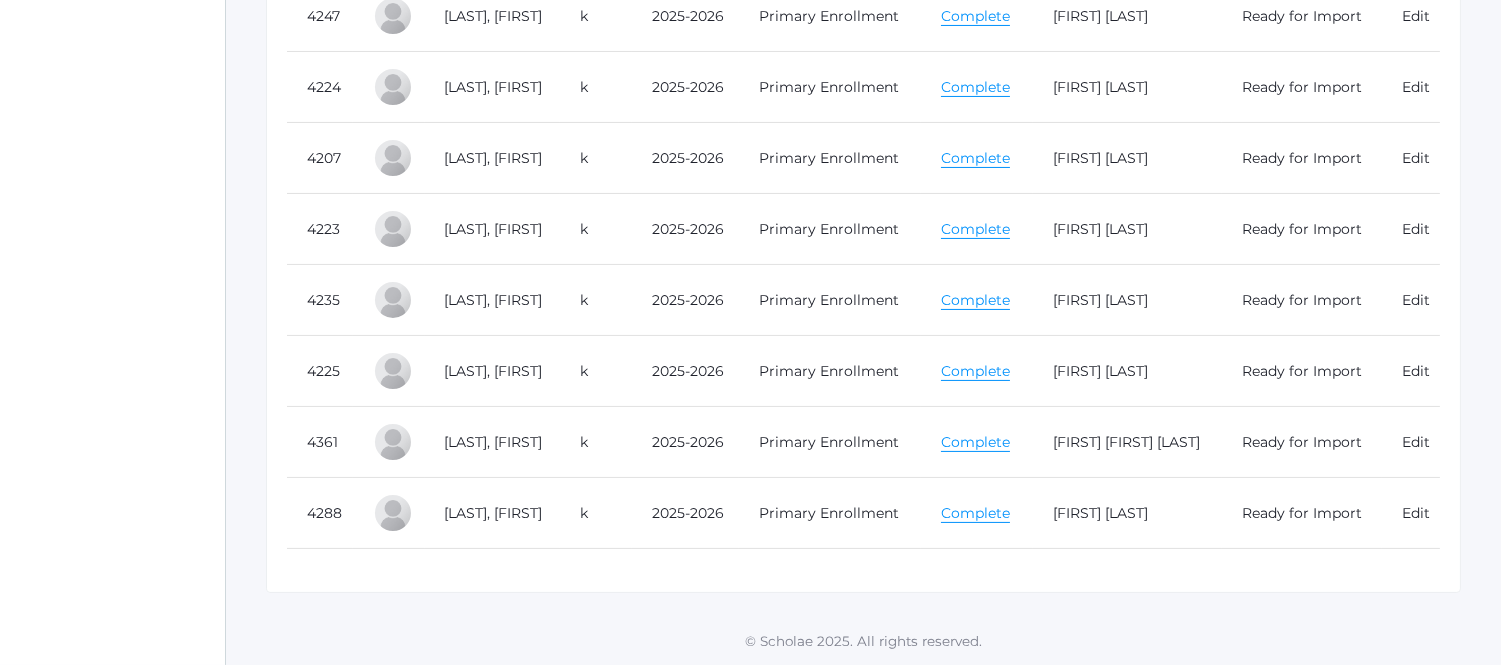 scroll, scrollTop: 712, scrollLeft: 0, axis: vertical 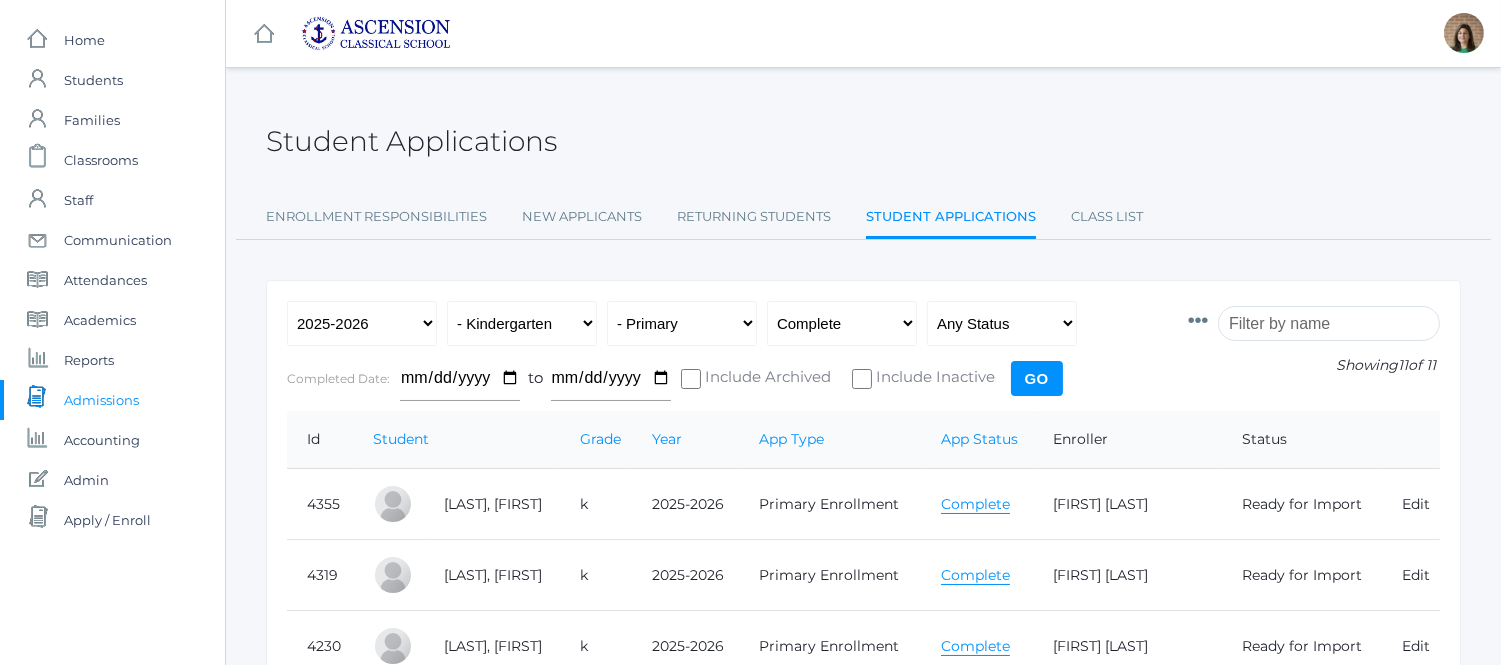 click on "Complete" at bounding box center [975, 504] 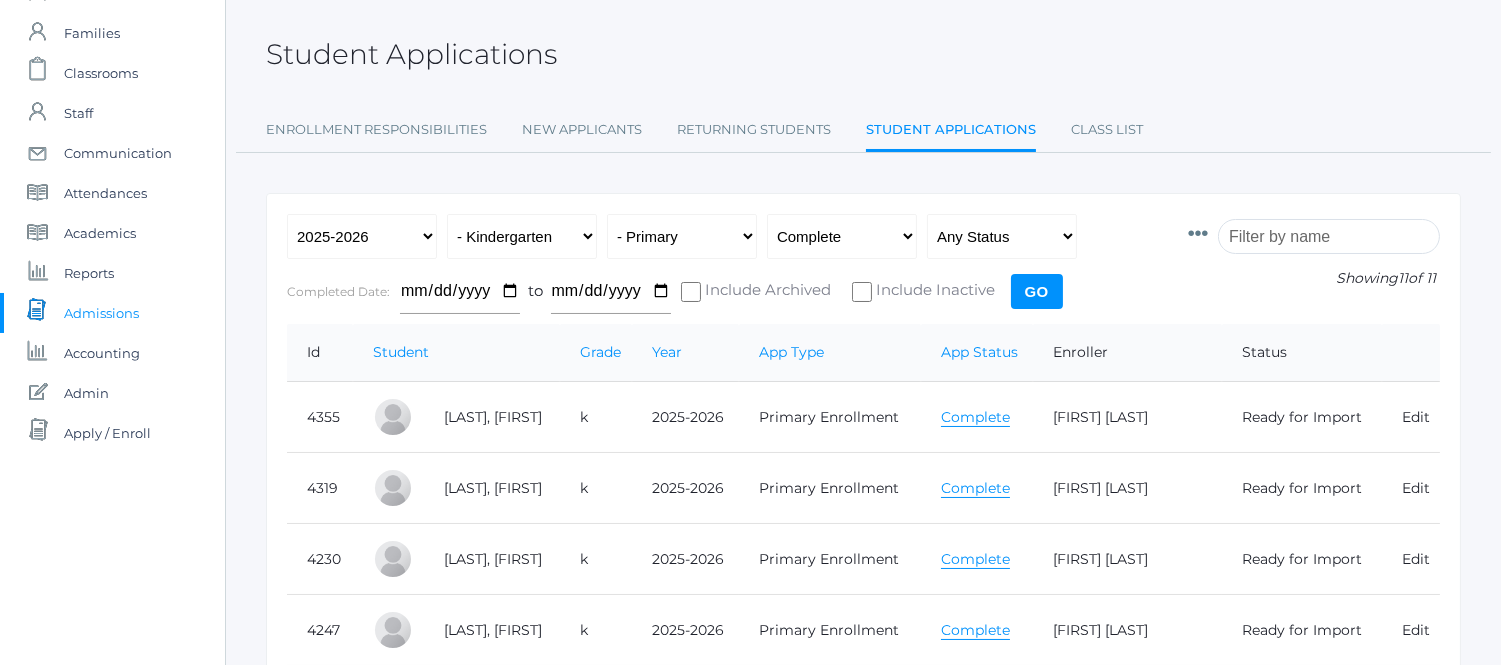 scroll, scrollTop: 85, scrollLeft: 0, axis: vertical 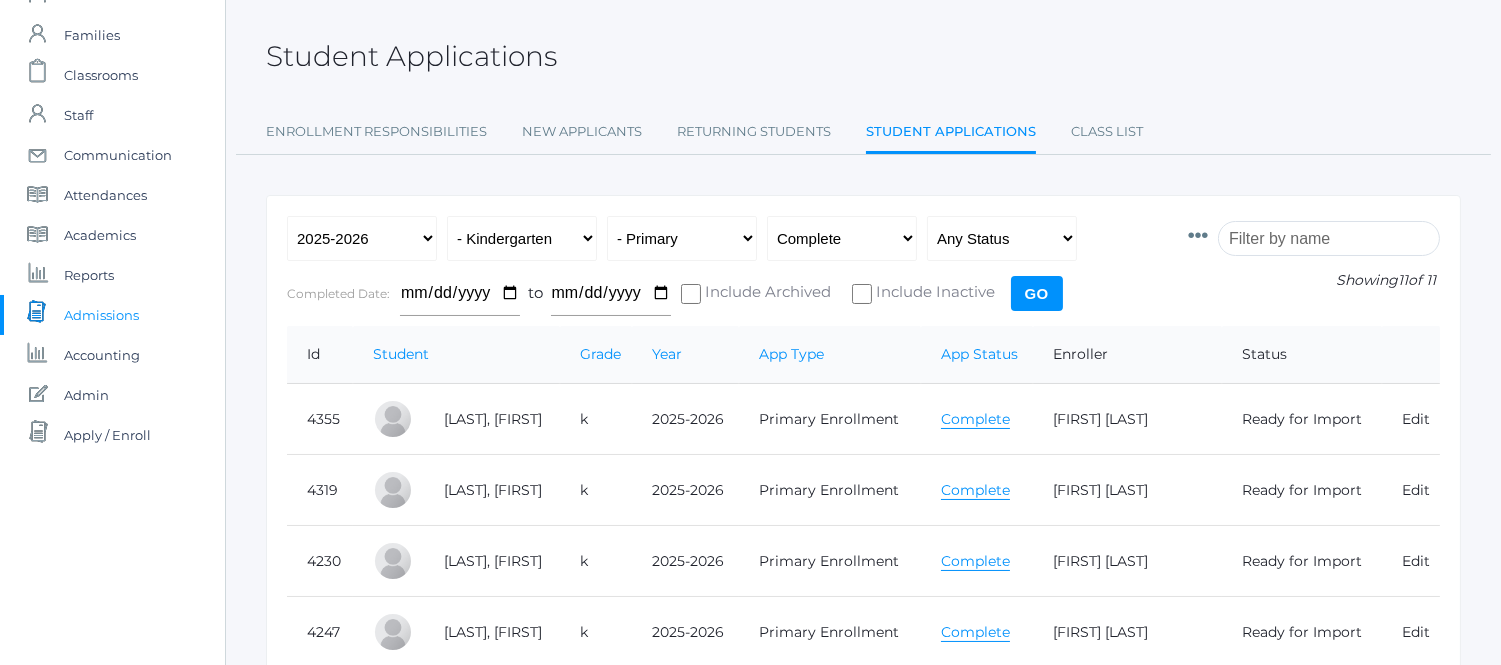 click on "Complete" at bounding box center (975, 490) 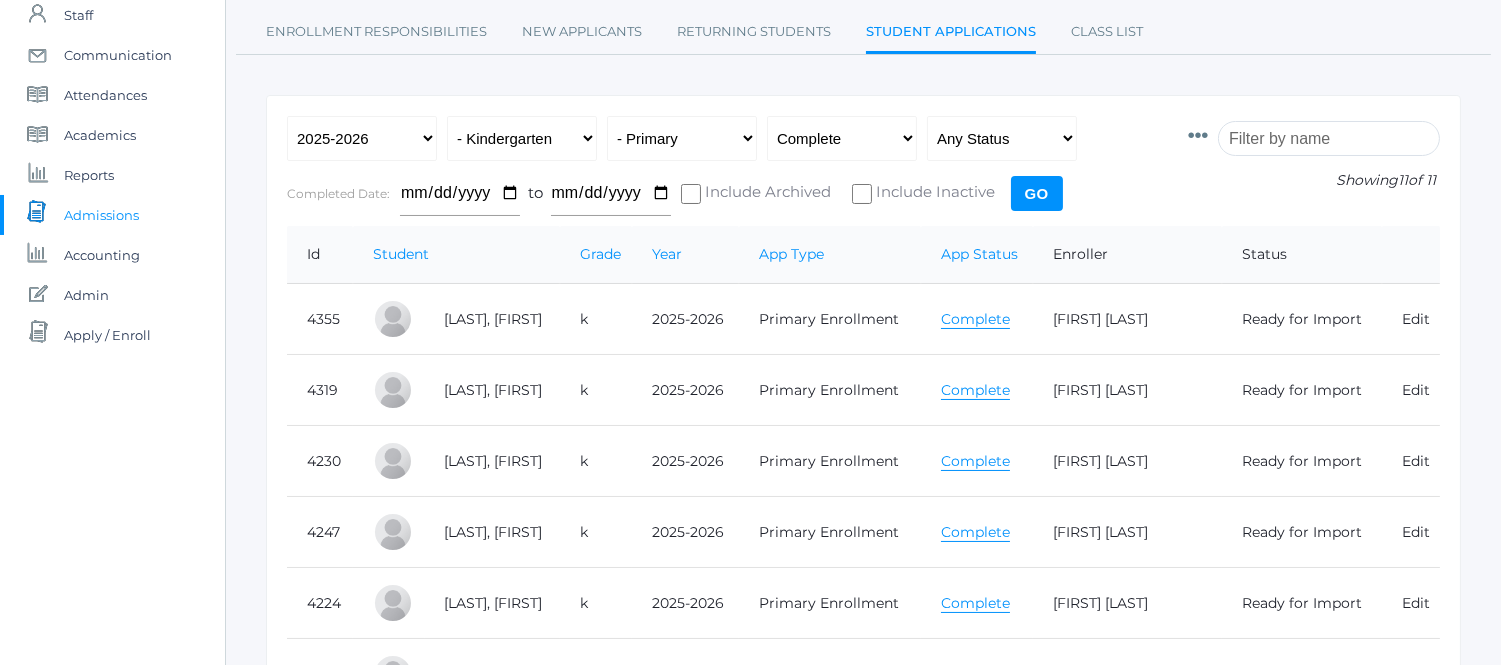 scroll, scrollTop: 171, scrollLeft: 0, axis: vertical 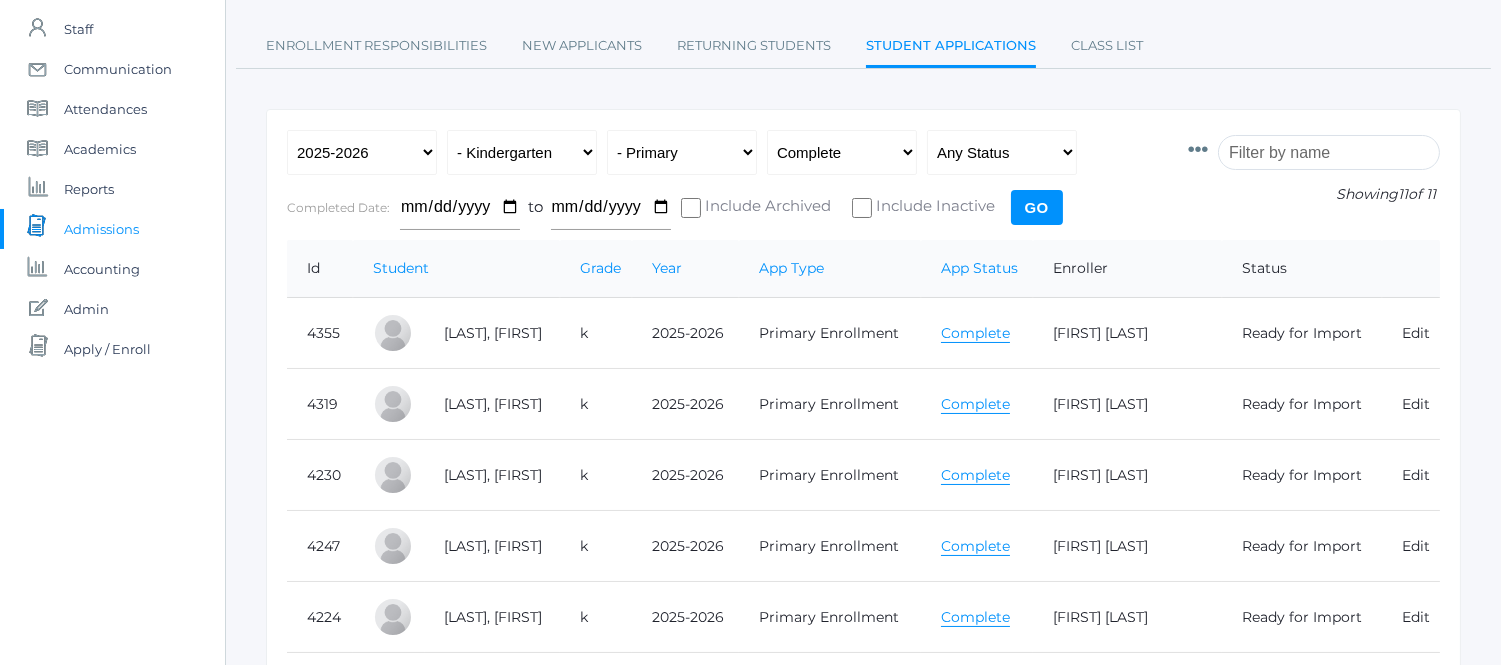 click on "Complete" at bounding box center [975, 475] 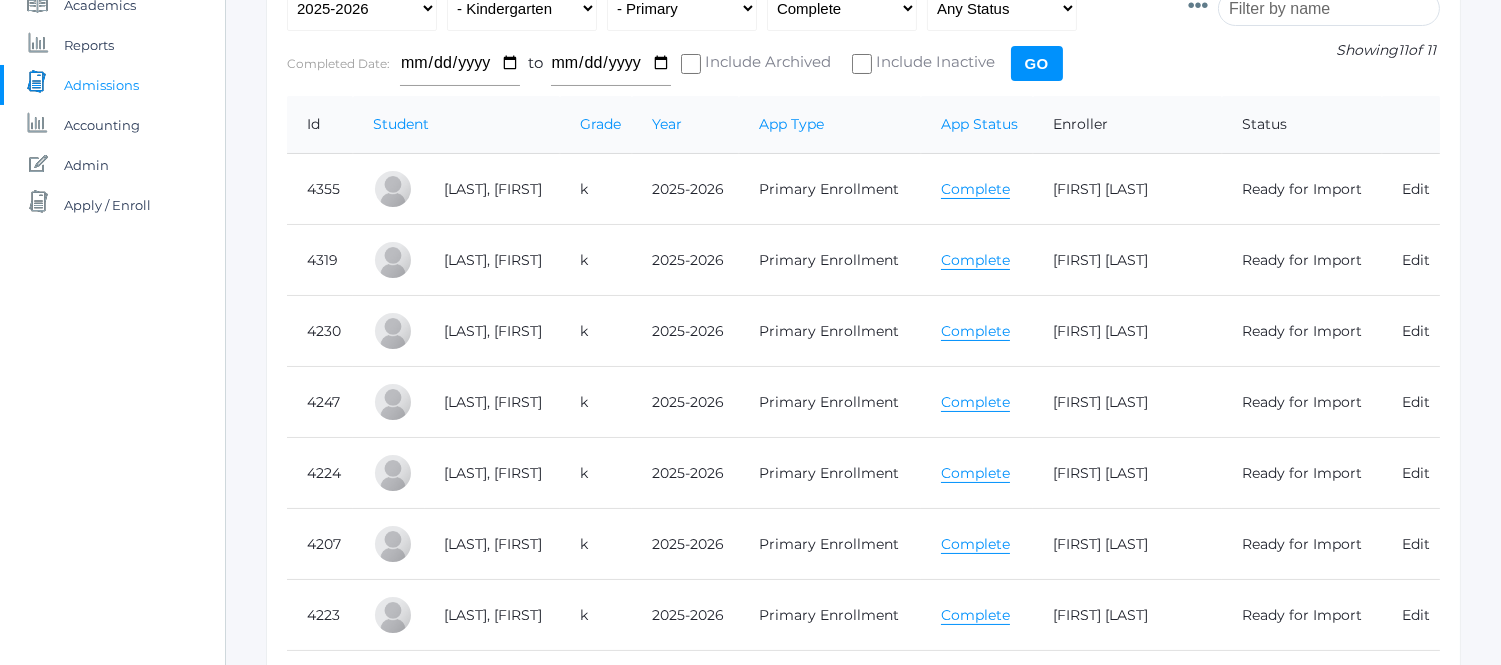 scroll, scrollTop: 328, scrollLeft: 0, axis: vertical 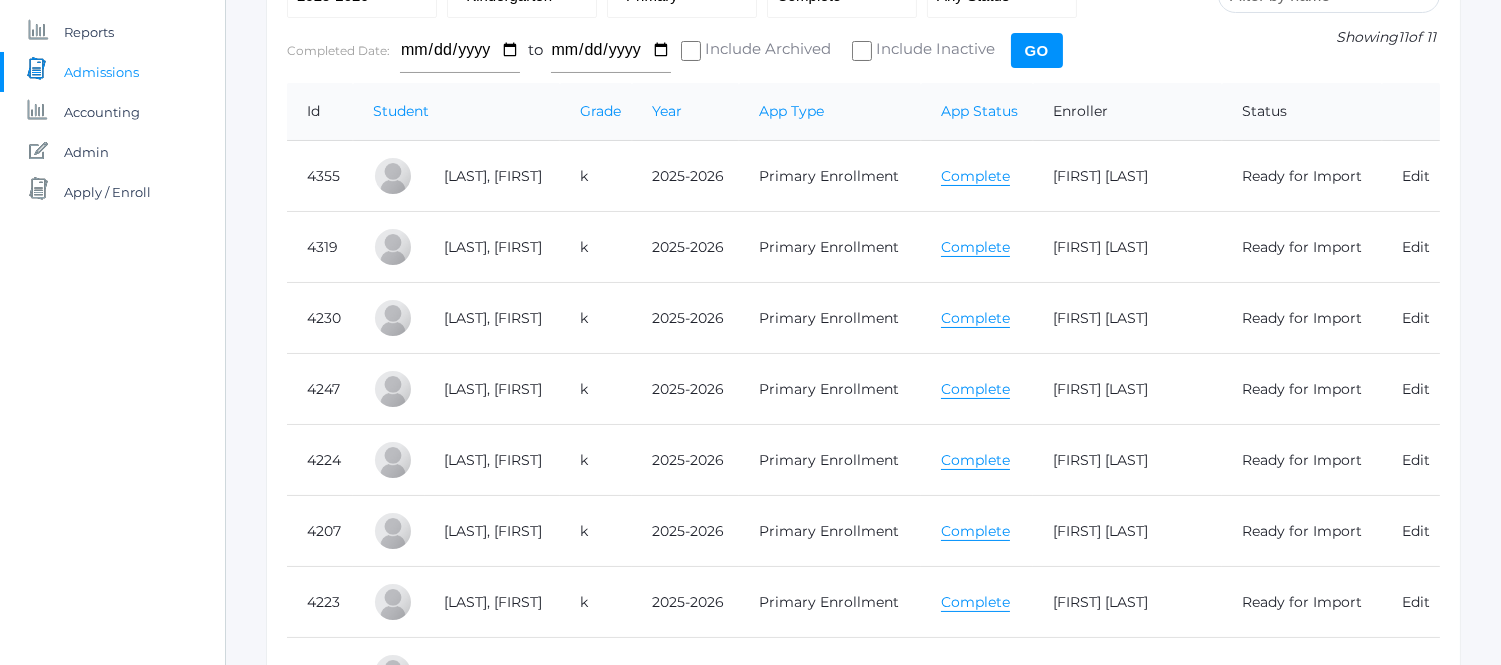 click on "Complete" at bounding box center (975, 531) 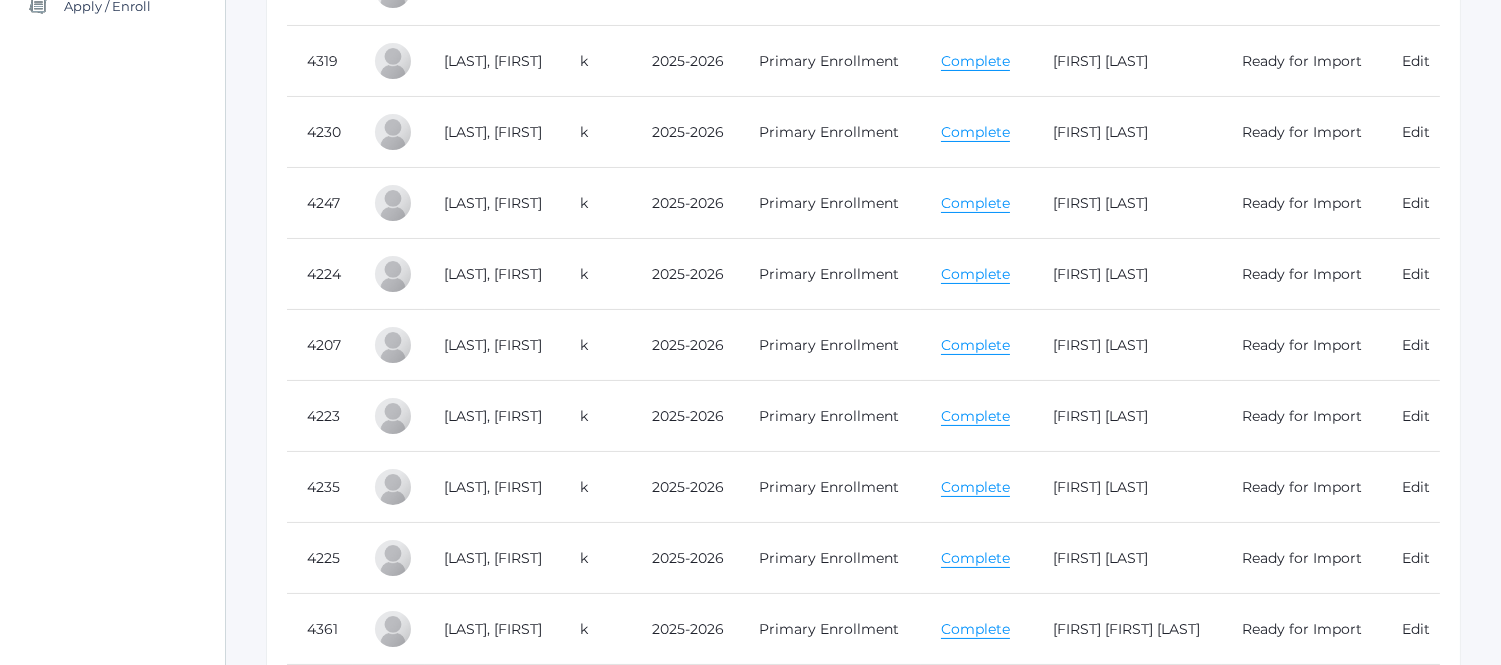 scroll, scrollTop: 517, scrollLeft: 0, axis: vertical 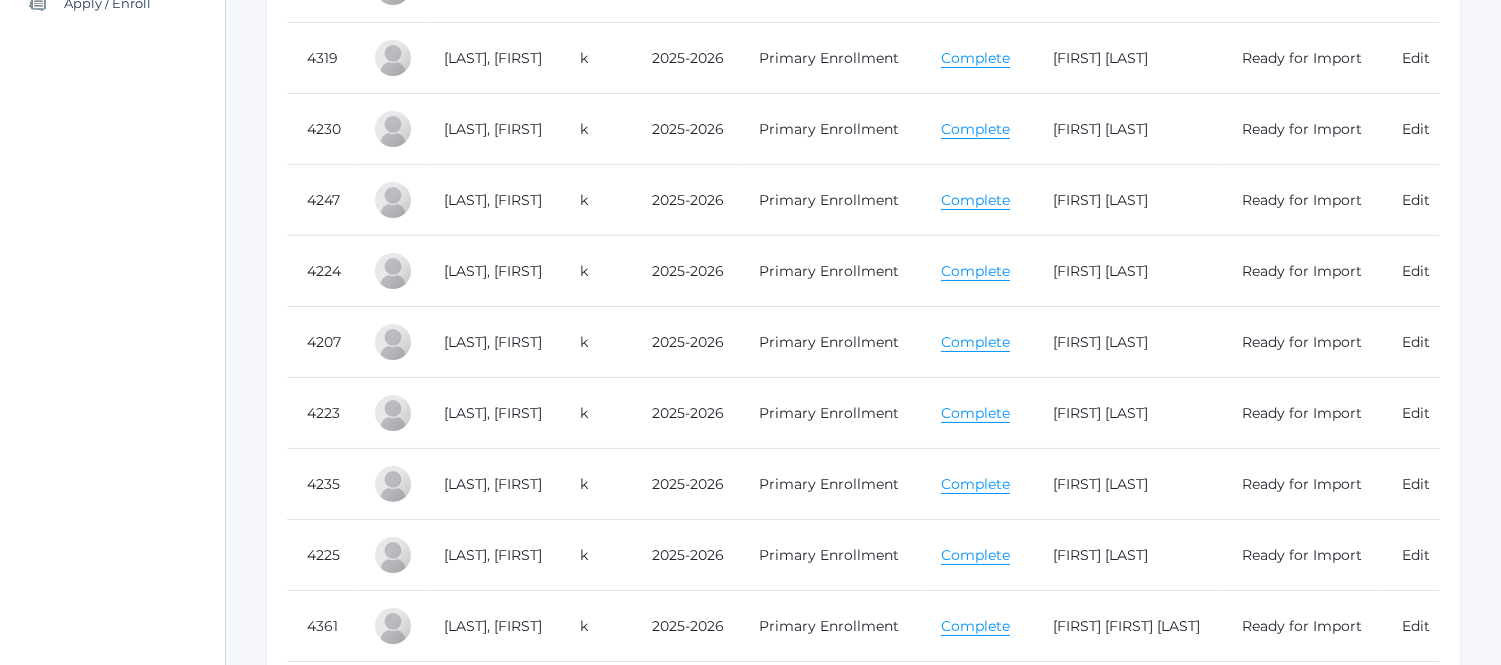 click on "Complete" at bounding box center [975, 484] 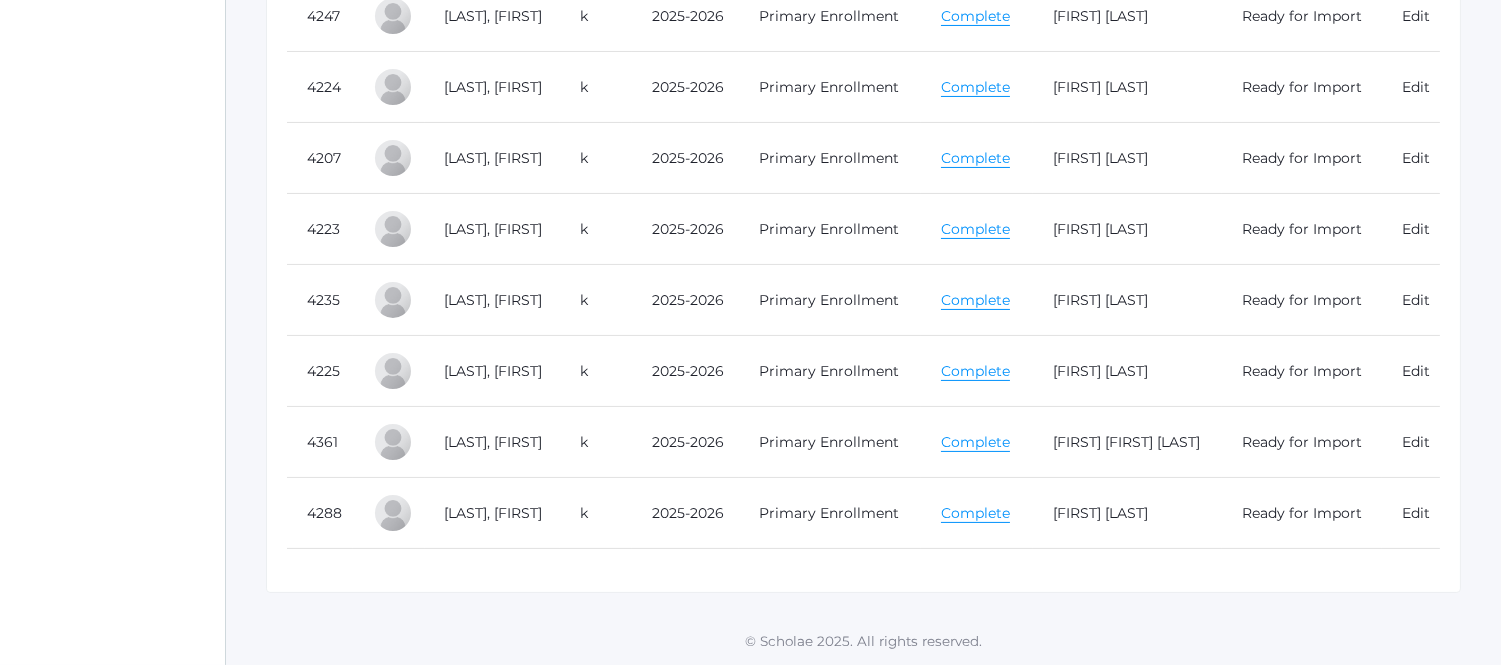 scroll, scrollTop: 705, scrollLeft: 0, axis: vertical 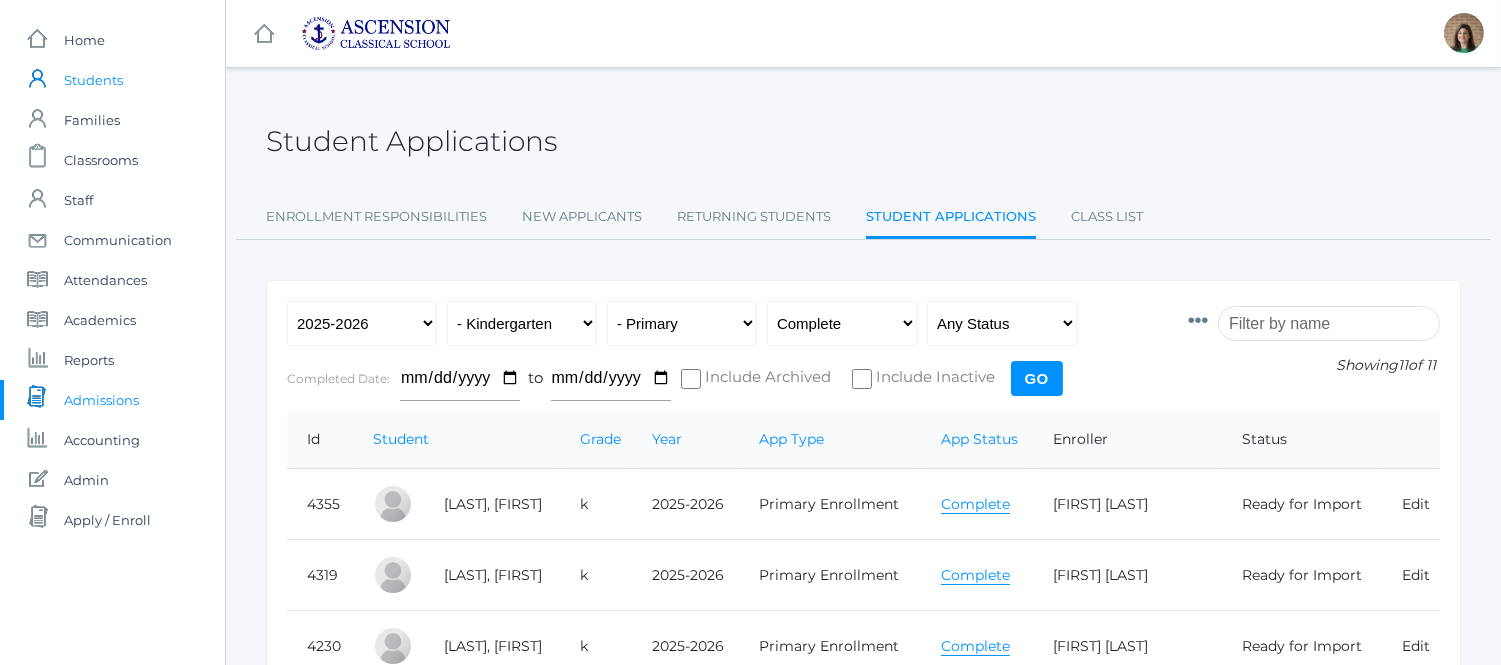 click on "Students" at bounding box center [93, 80] 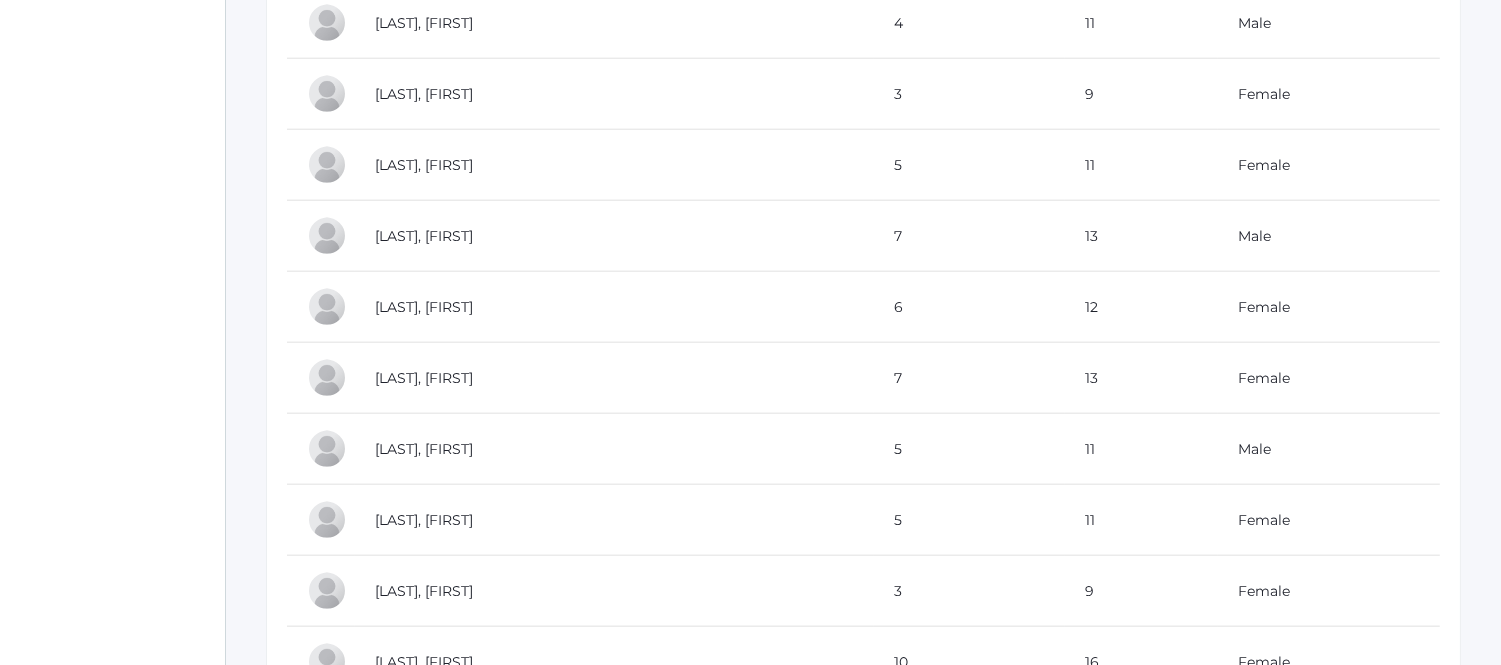 scroll, scrollTop: 4154, scrollLeft: 0, axis: vertical 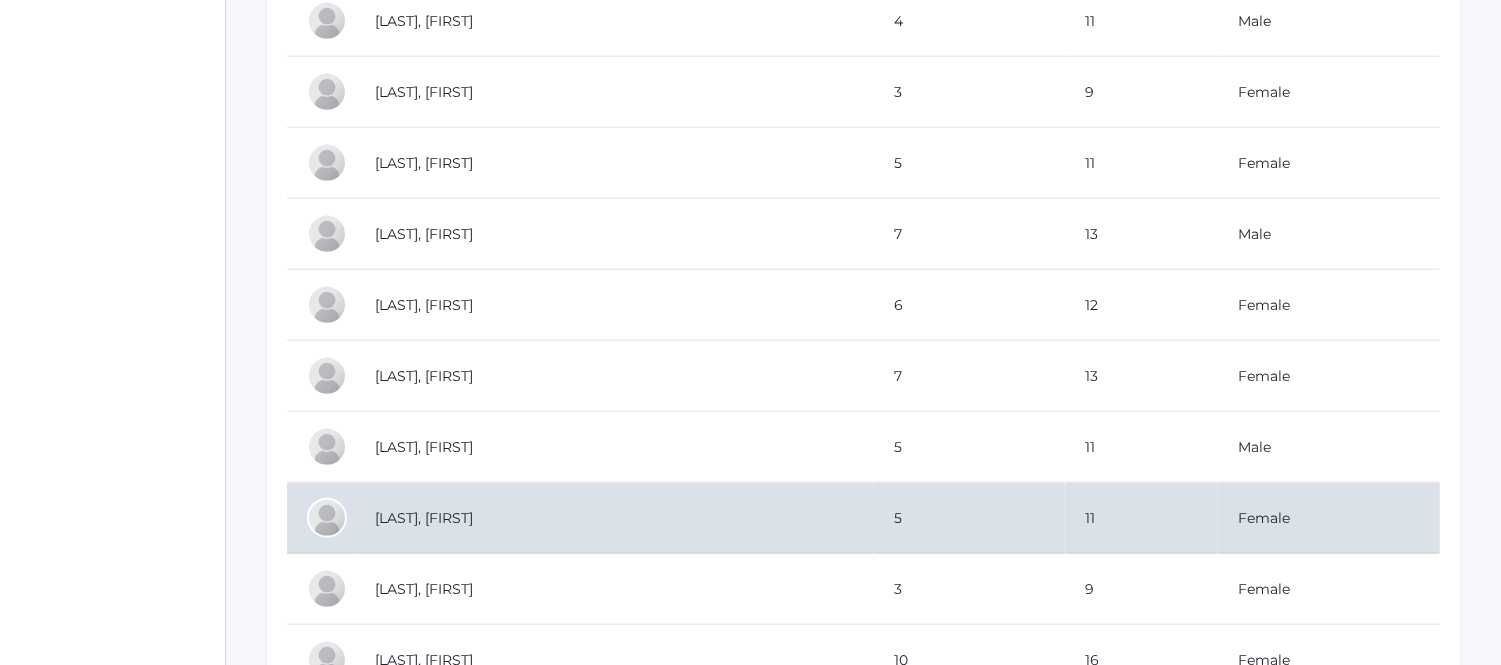 click on "[LAST], [FIRST]" at bounding box center (614, 518) 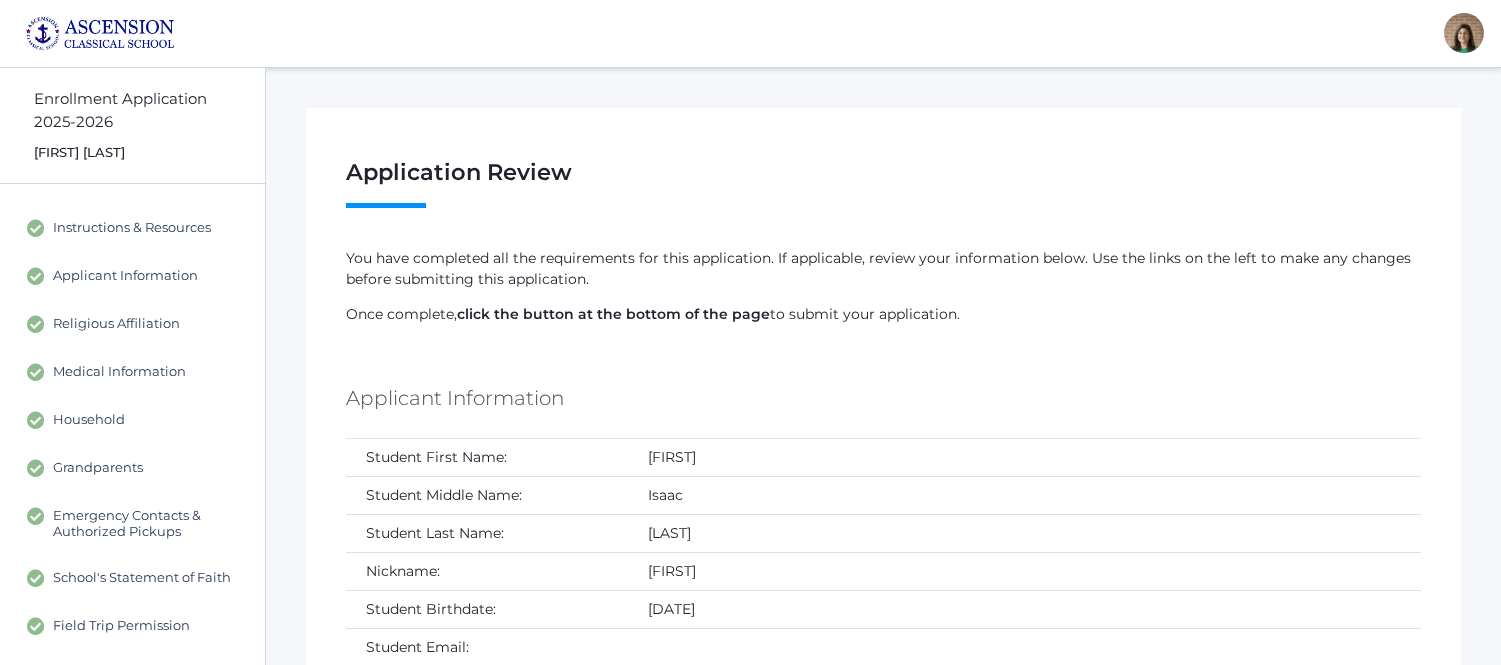 scroll, scrollTop: 0, scrollLeft: 0, axis: both 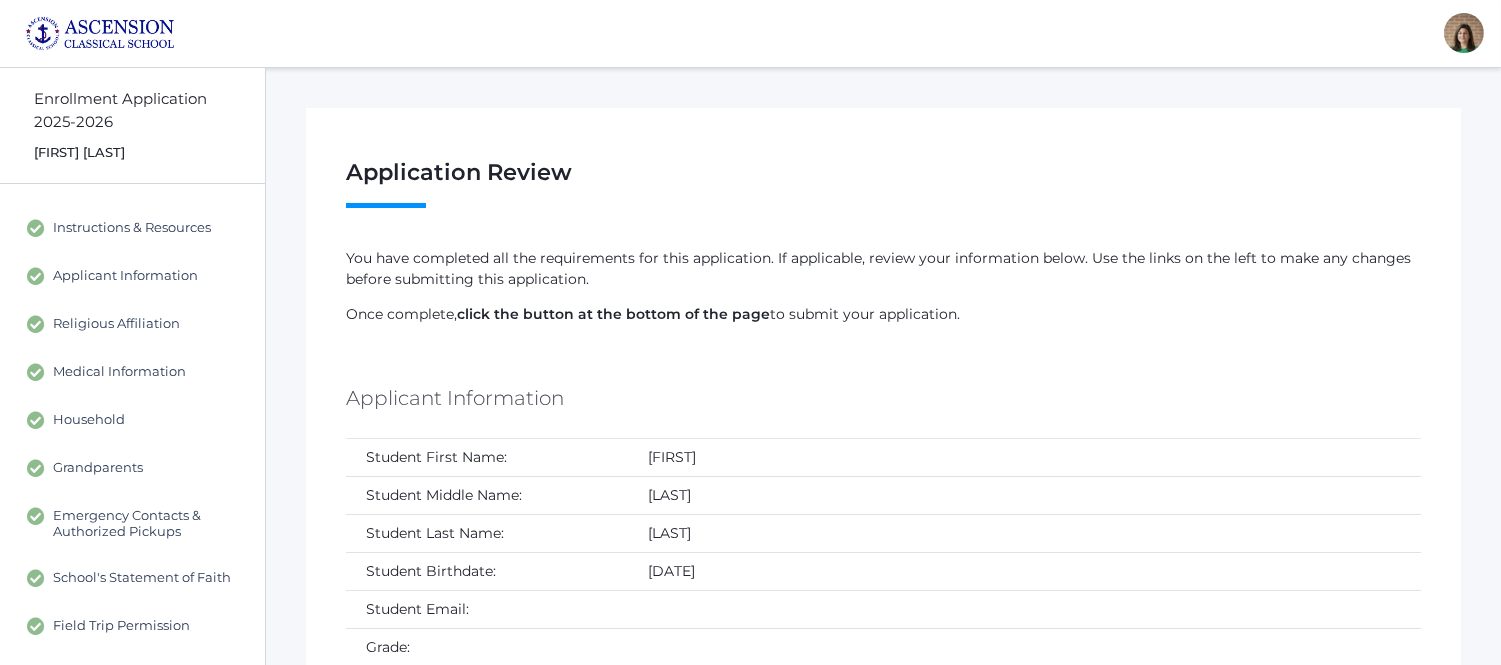 click on "[LAST]" at bounding box center [1024, 495] 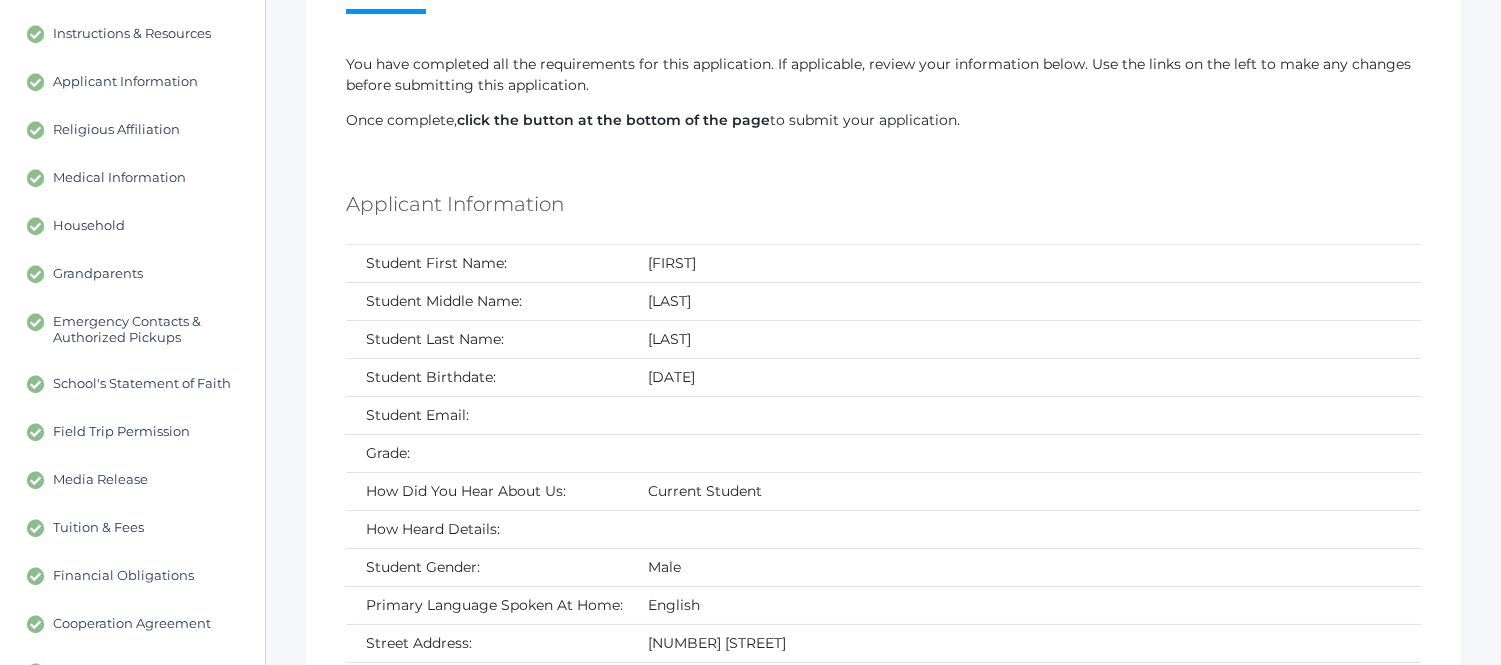 scroll, scrollTop: 193, scrollLeft: 0, axis: vertical 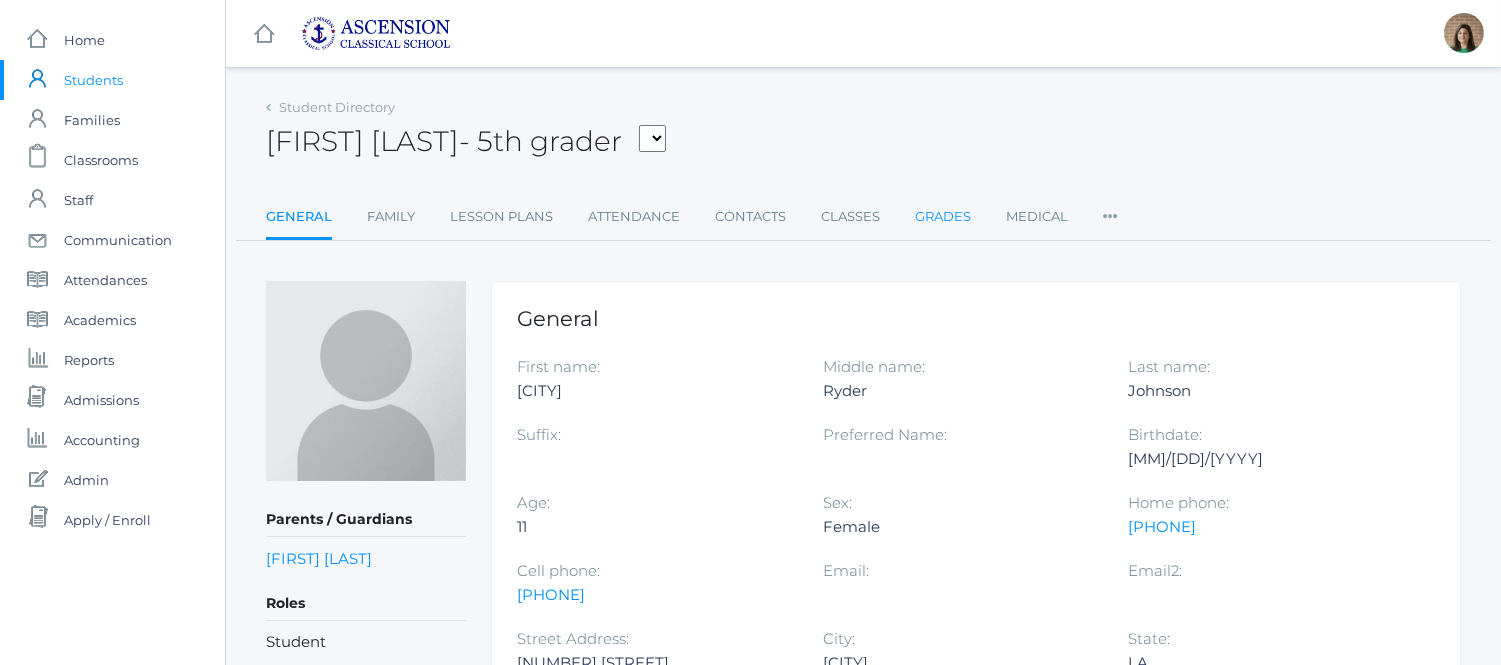 click on "Grades" at bounding box center [943, 217] 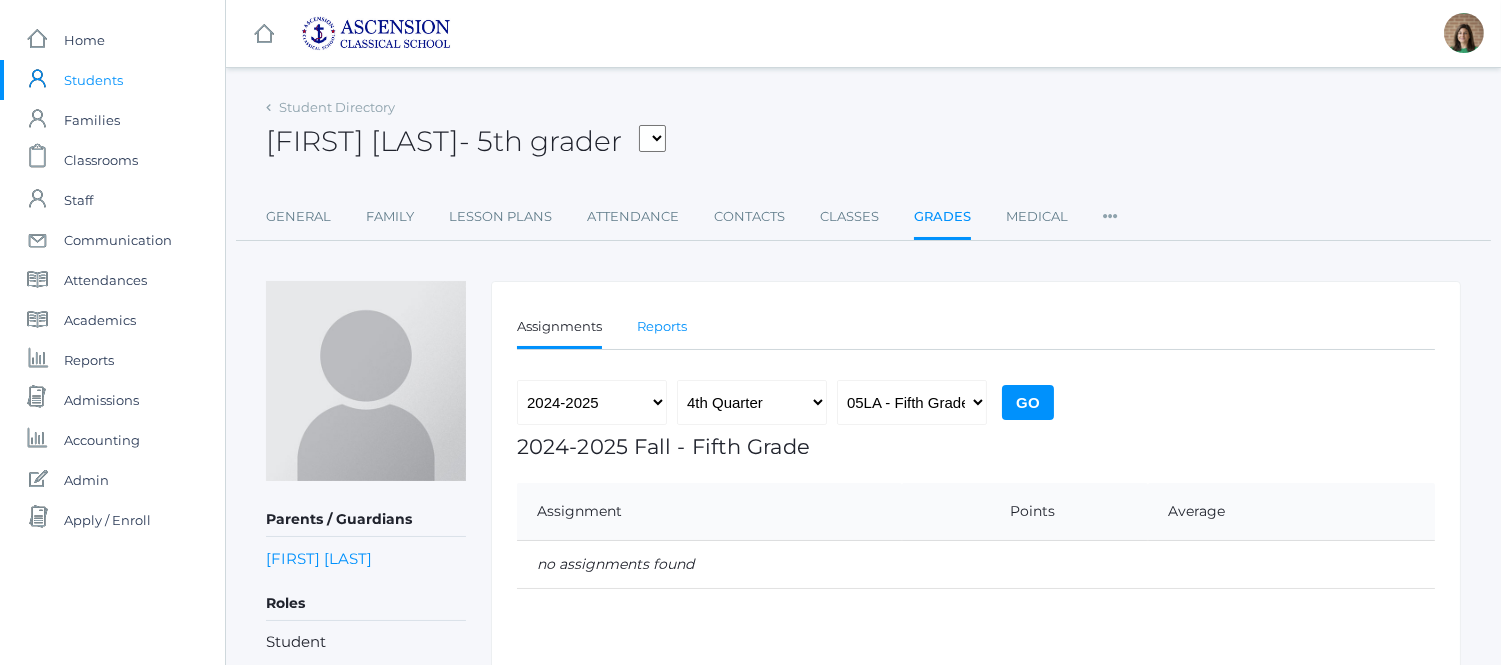 click on "Reports" at bounding box center (662, 327) 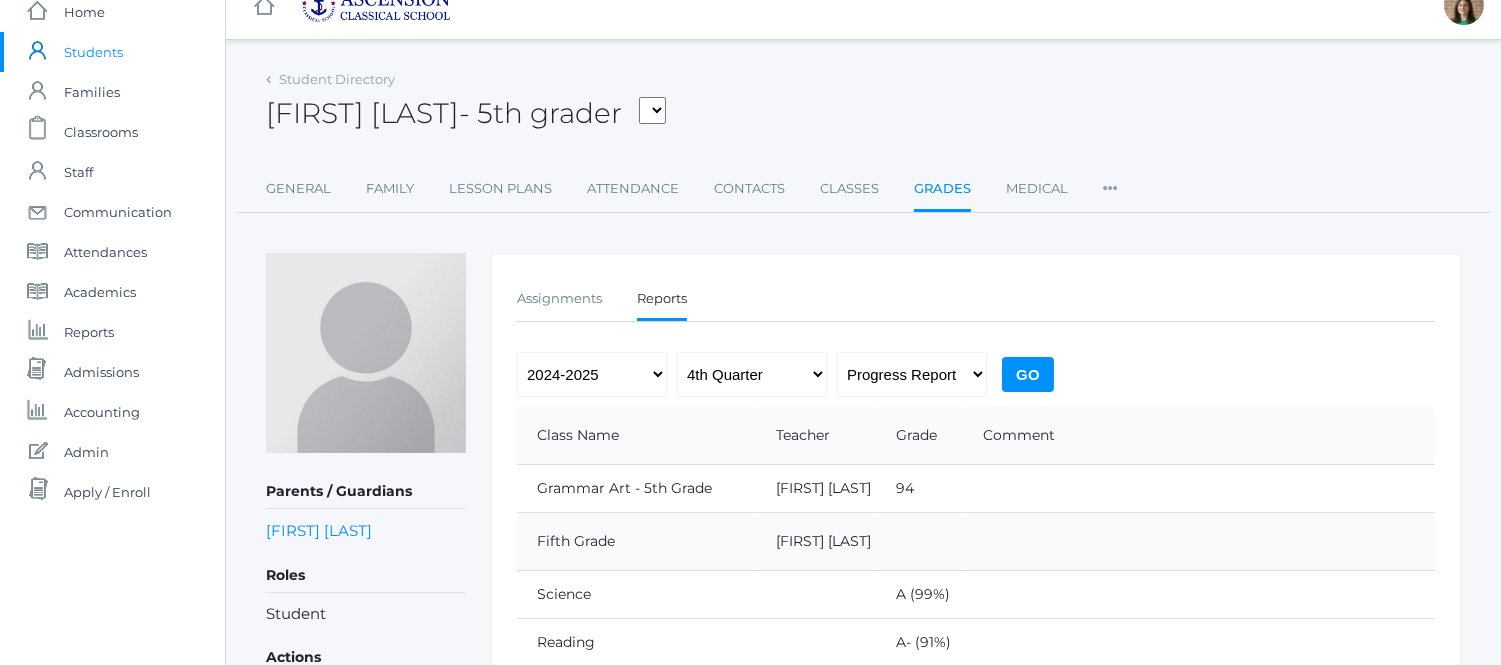 scroll, scrollTop: 22, scrollLeft: 0, axis: vertical 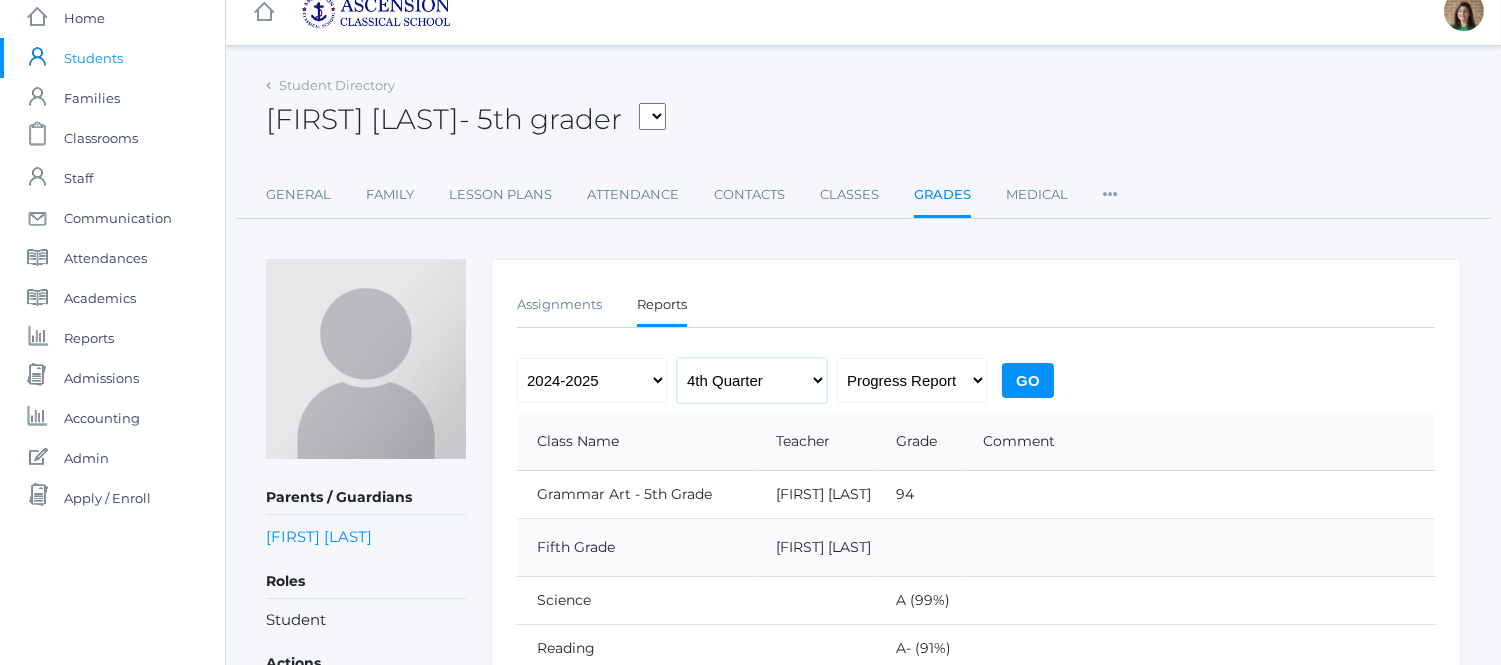 click on "1st Quarter
2nd Quarter
3rd Quarter
4th Quarter" at bounding box center (752, 380) 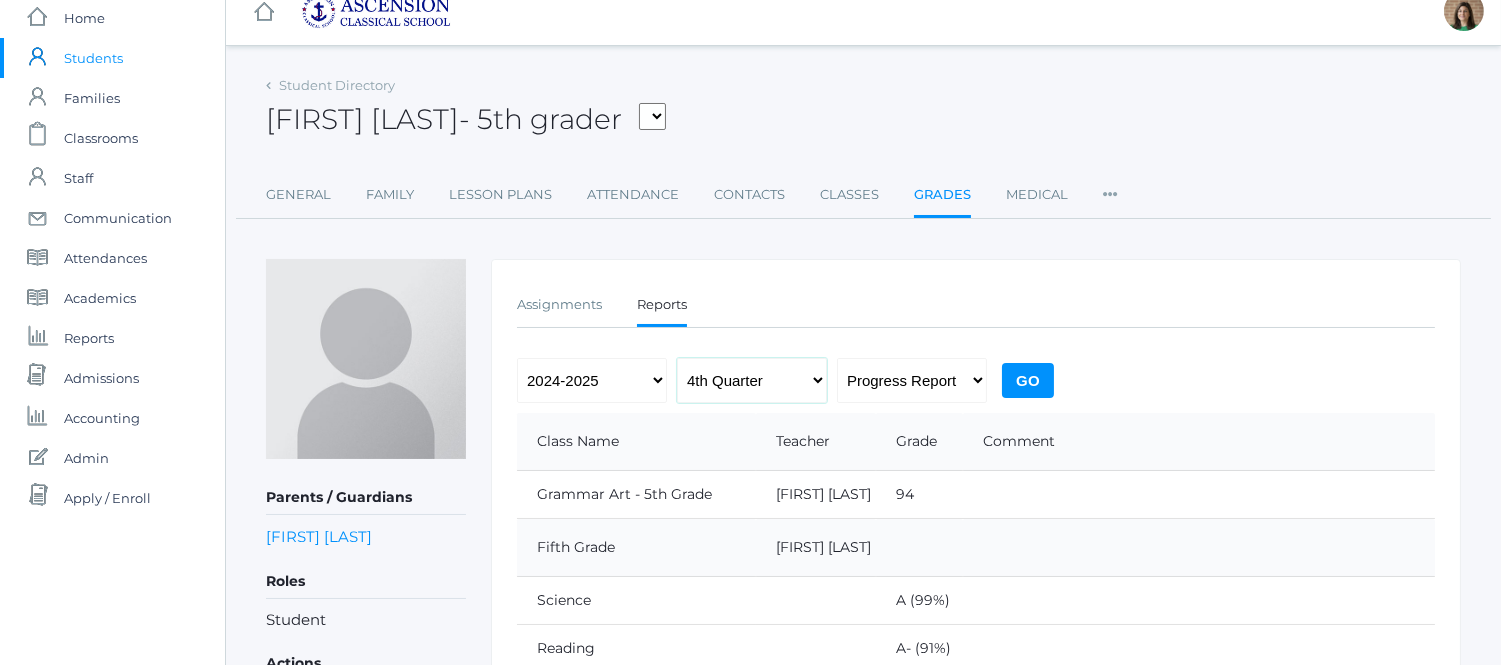 select on "1" 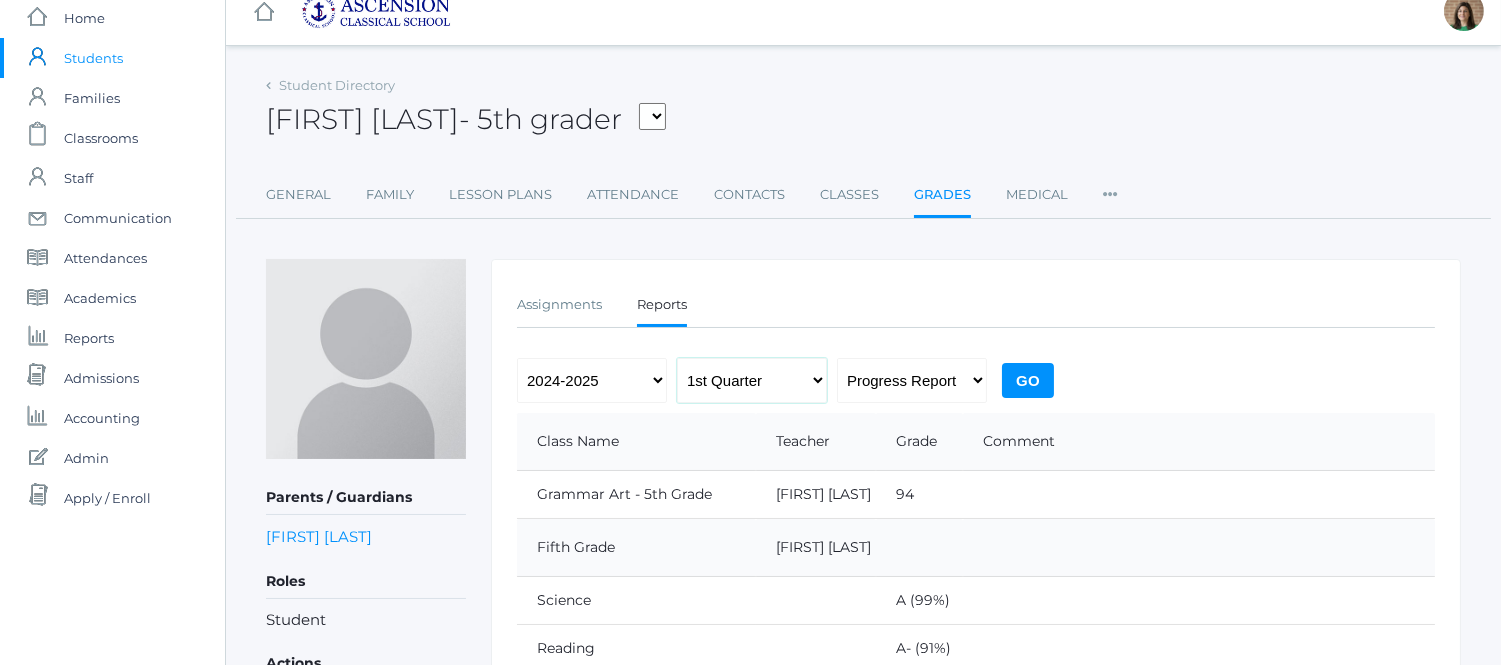 click on "1st Quarter
2nd Quarter
3rd Quarter
4th Quarter" at bounding box center [752, 380] 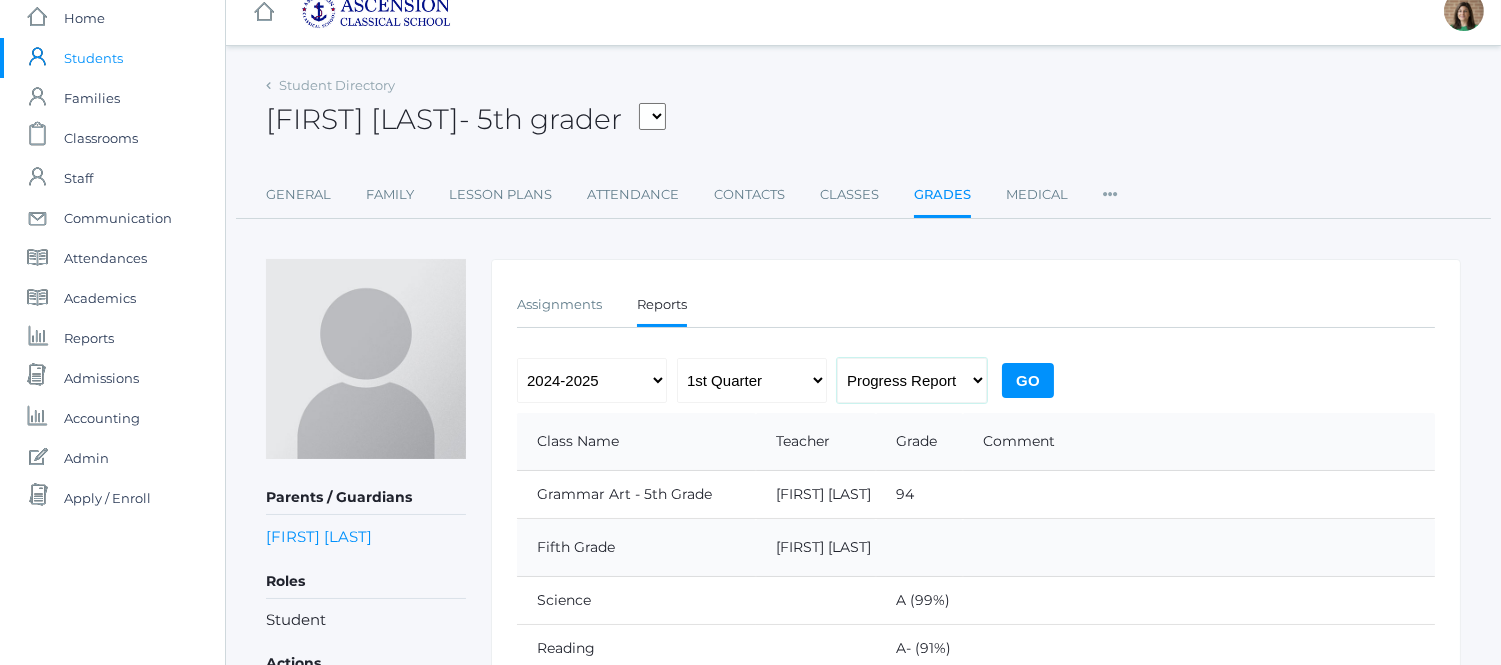 click on "Progress Report
Report Card" at bounding box center (912, 380) 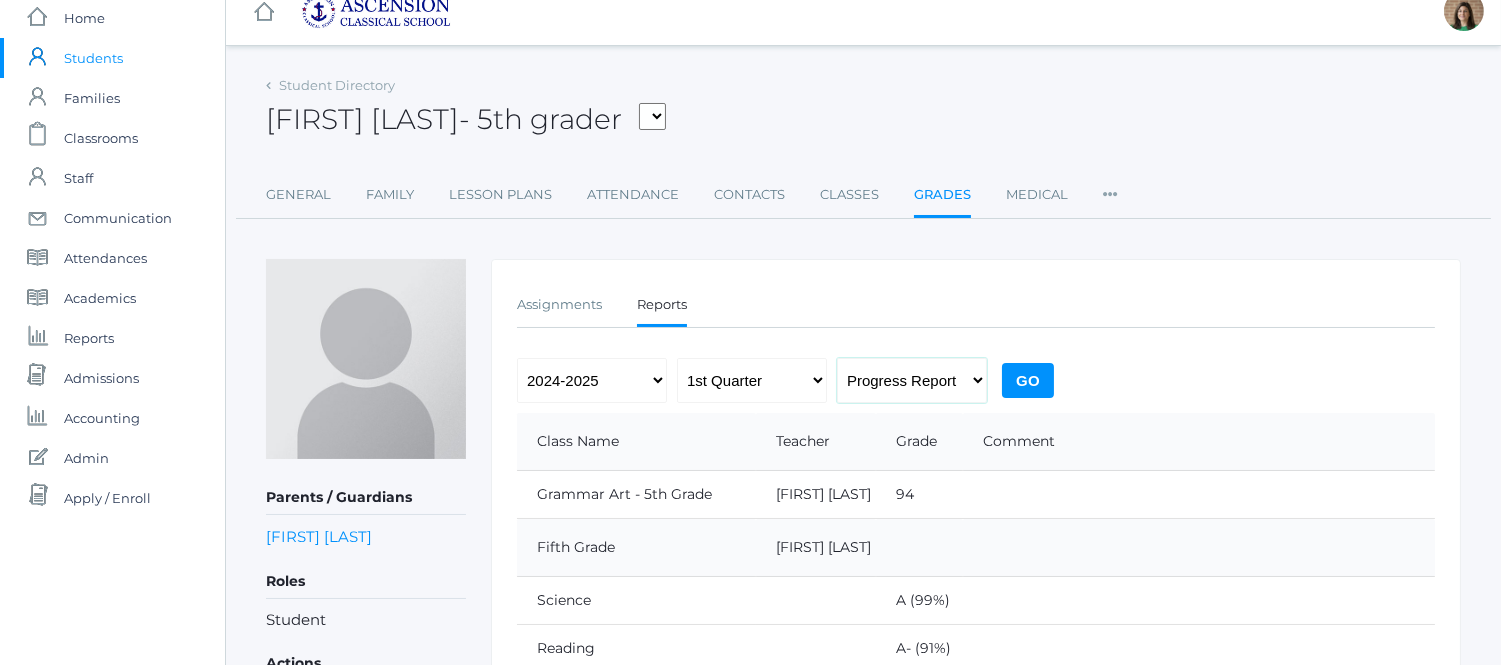 select on "report" 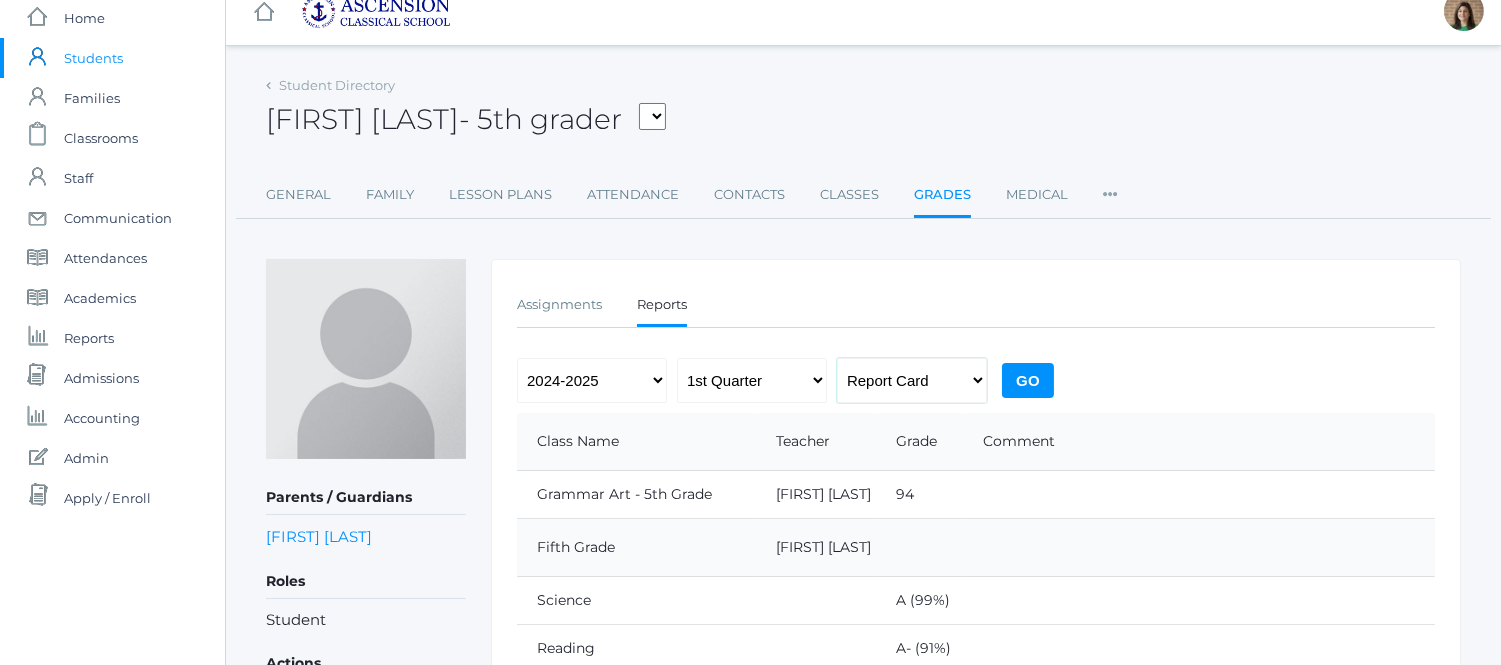 click on "Progress Report
Report Card" at bounding box center (912, 380) 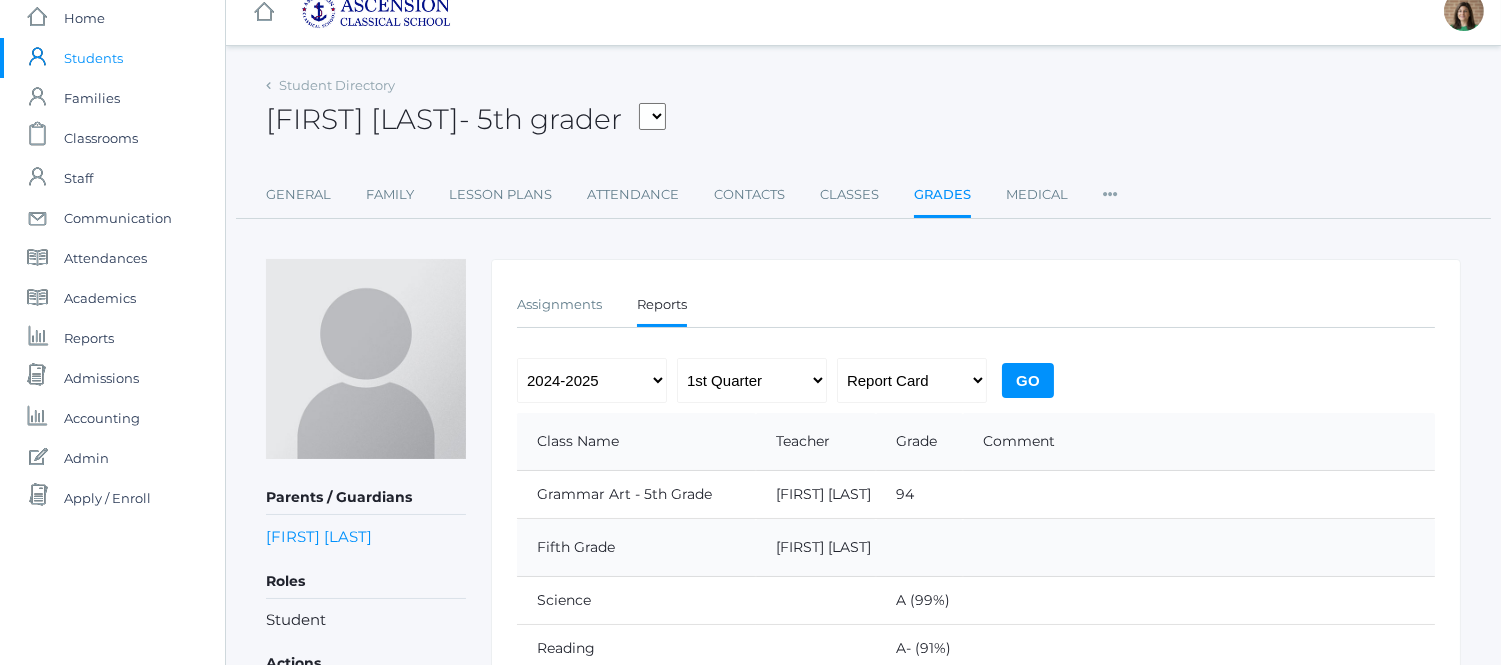 click on "Go" at bounding box center [1028, 380] 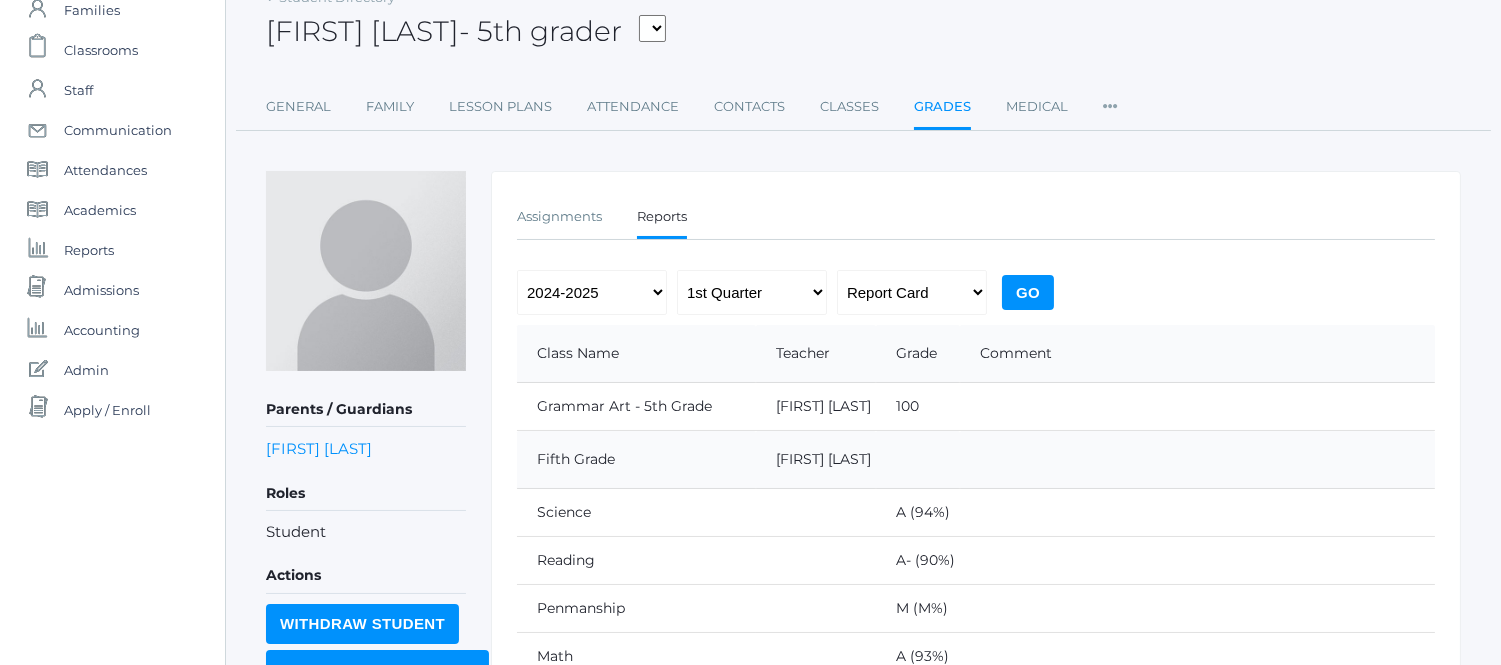 scroll, scrollTop: 107, scrollLeft: 0, axis: vertical 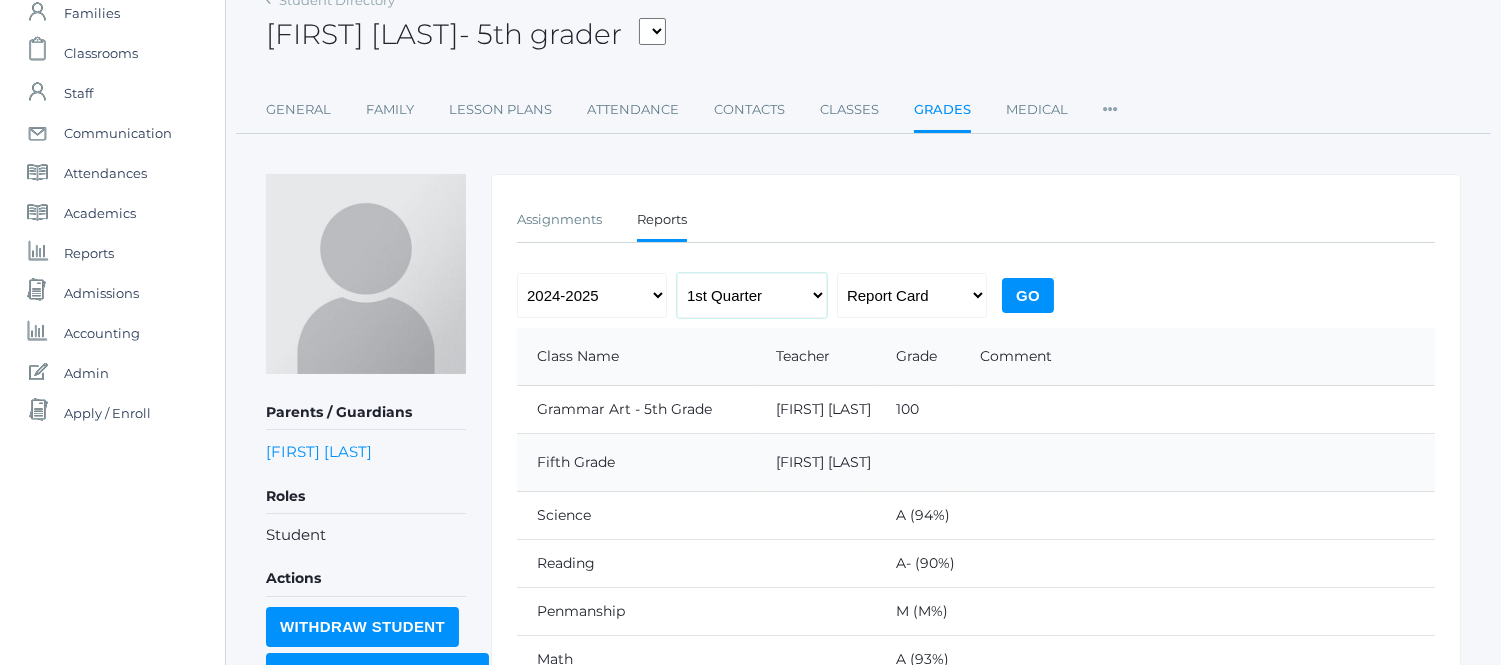 click on "1st Quarter
2nd Quarter
3rd Quarter
4th Quarter" at bounding box center (752, 295) 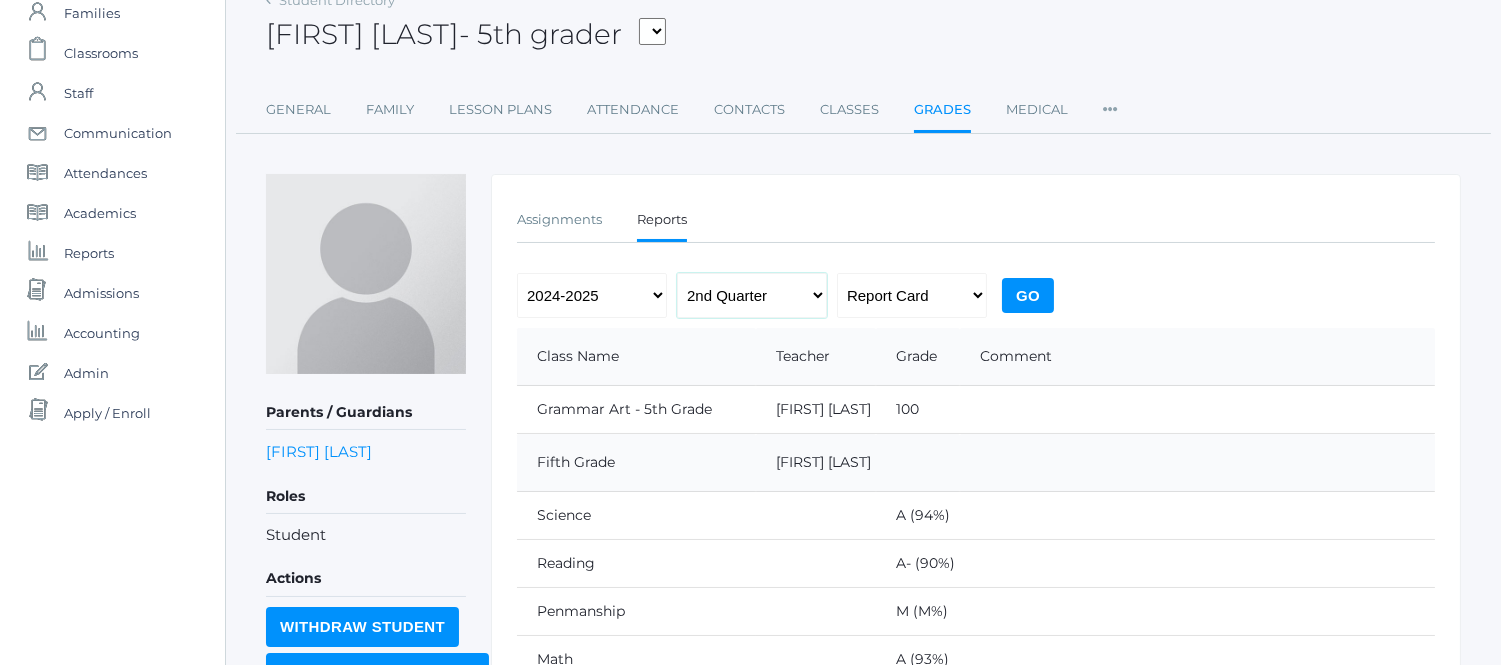 click on "1st Quarter
2nd Quarter
3rd Quarter
4th Quarter" at bounding box center [752, 295] 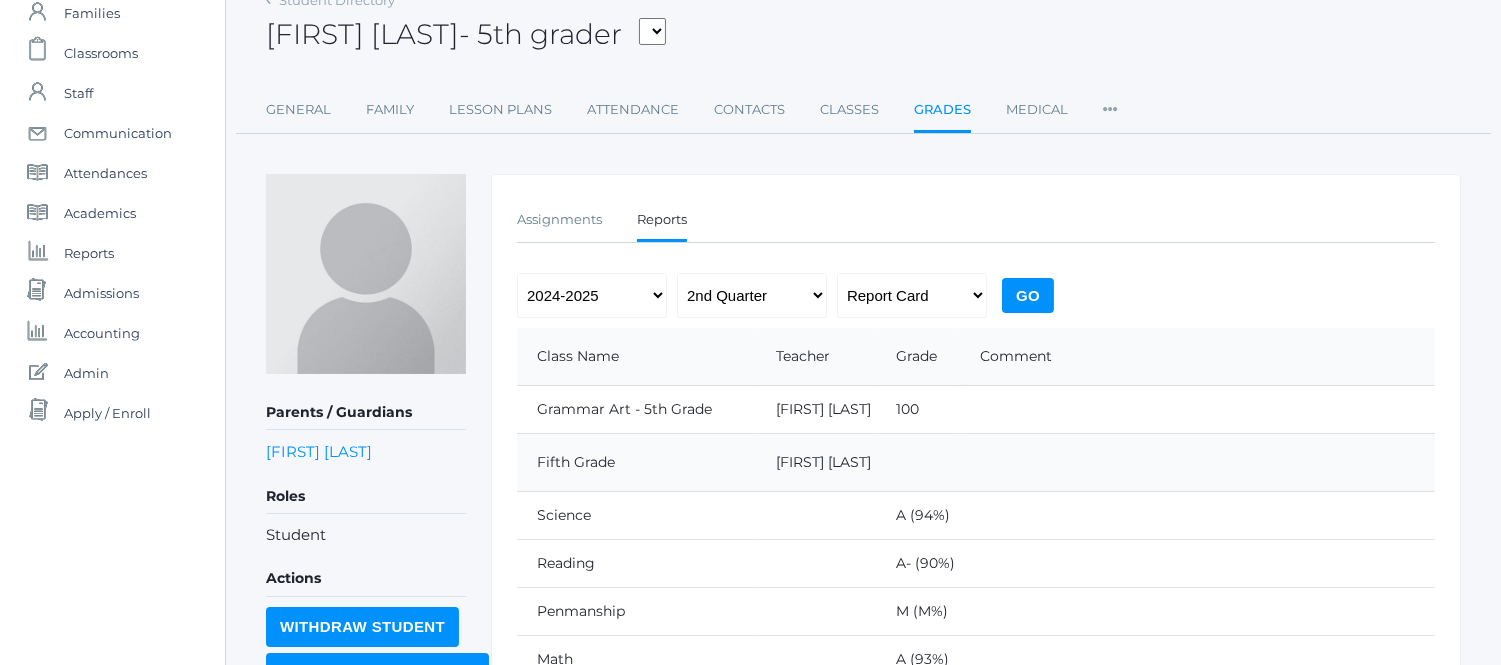click on "Go" at bounding box center (1028, 295) 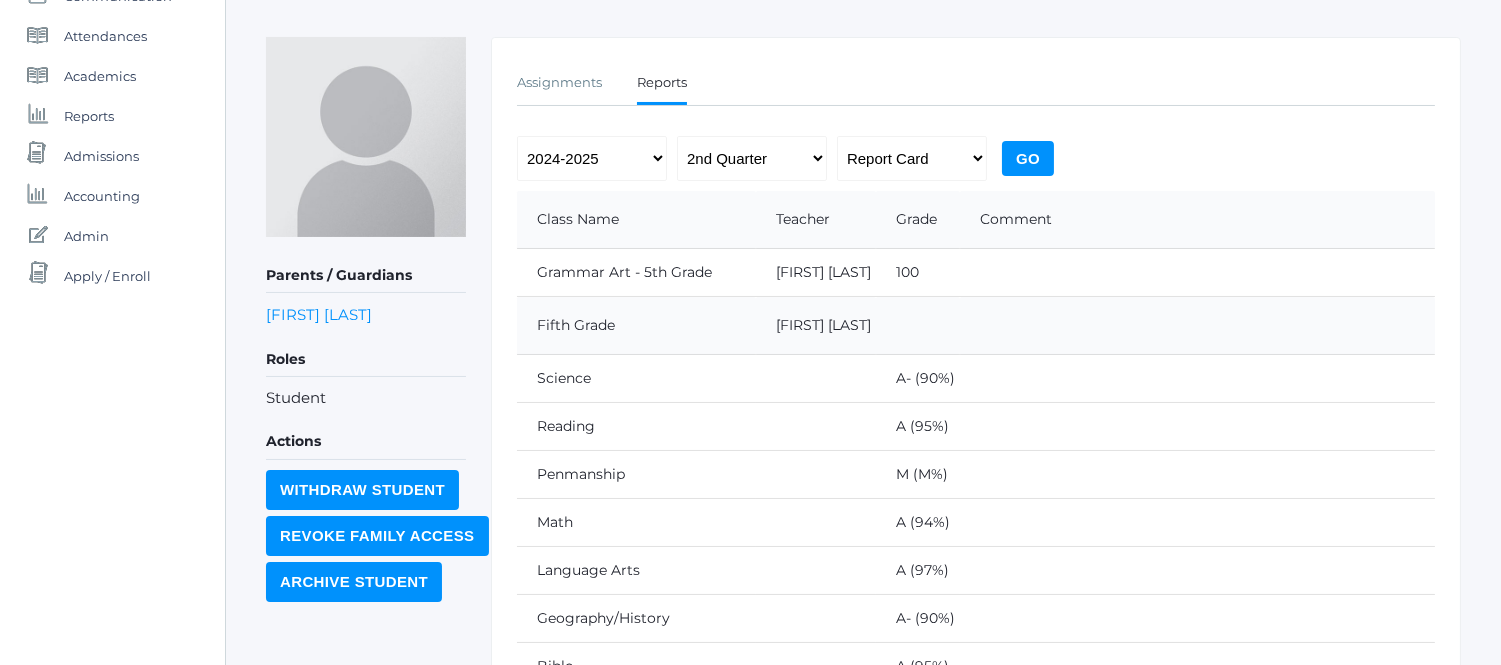 scroll, scrollTop: 243, scrollLeft: 0, axis: vertical 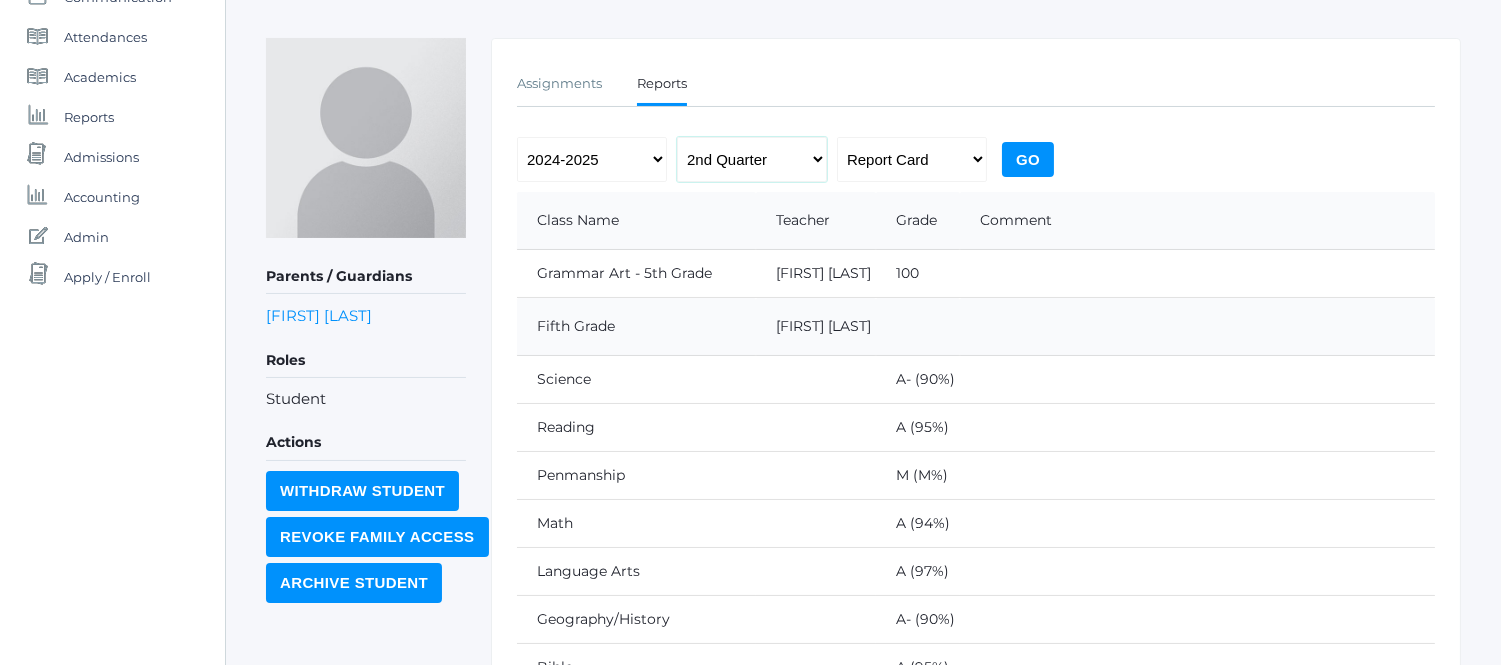 click on "1st Quarter
2nd Quarter
3rd Quarter
4th Quarter" at bounding box center (752, 159) 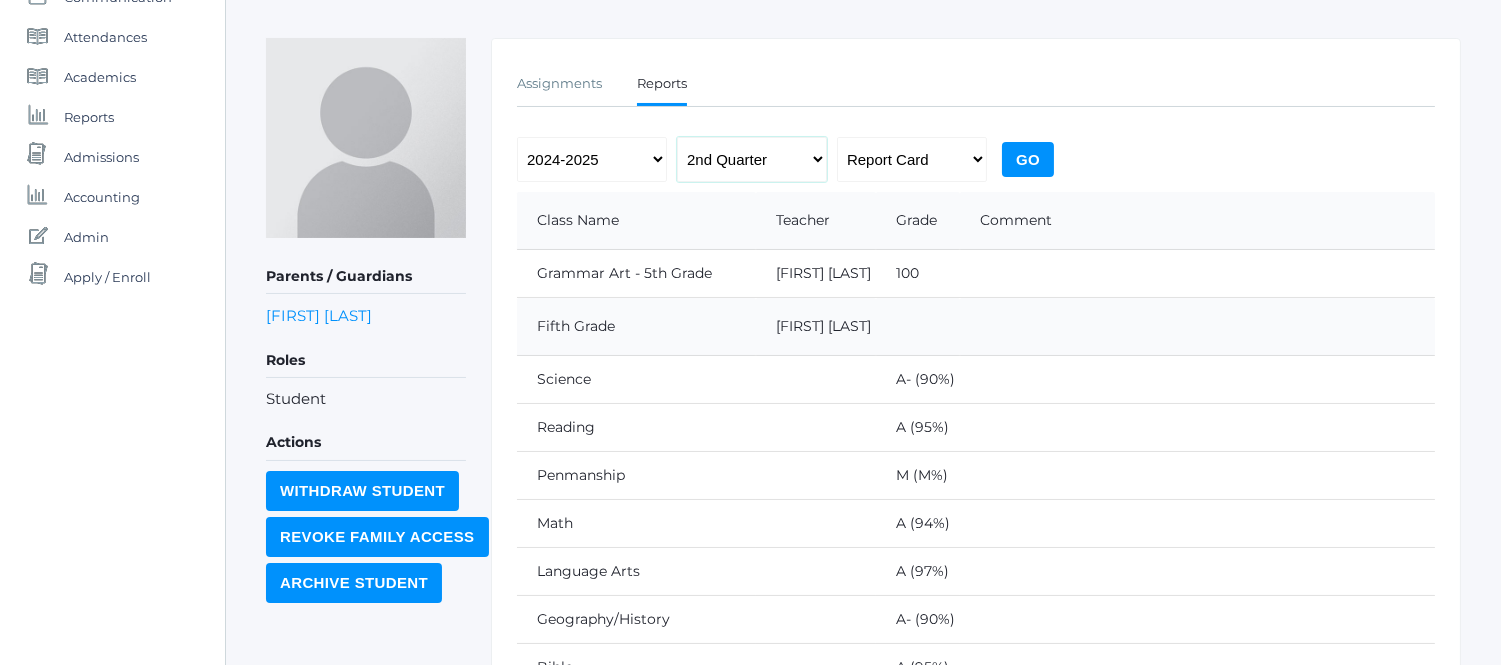 select on "3" 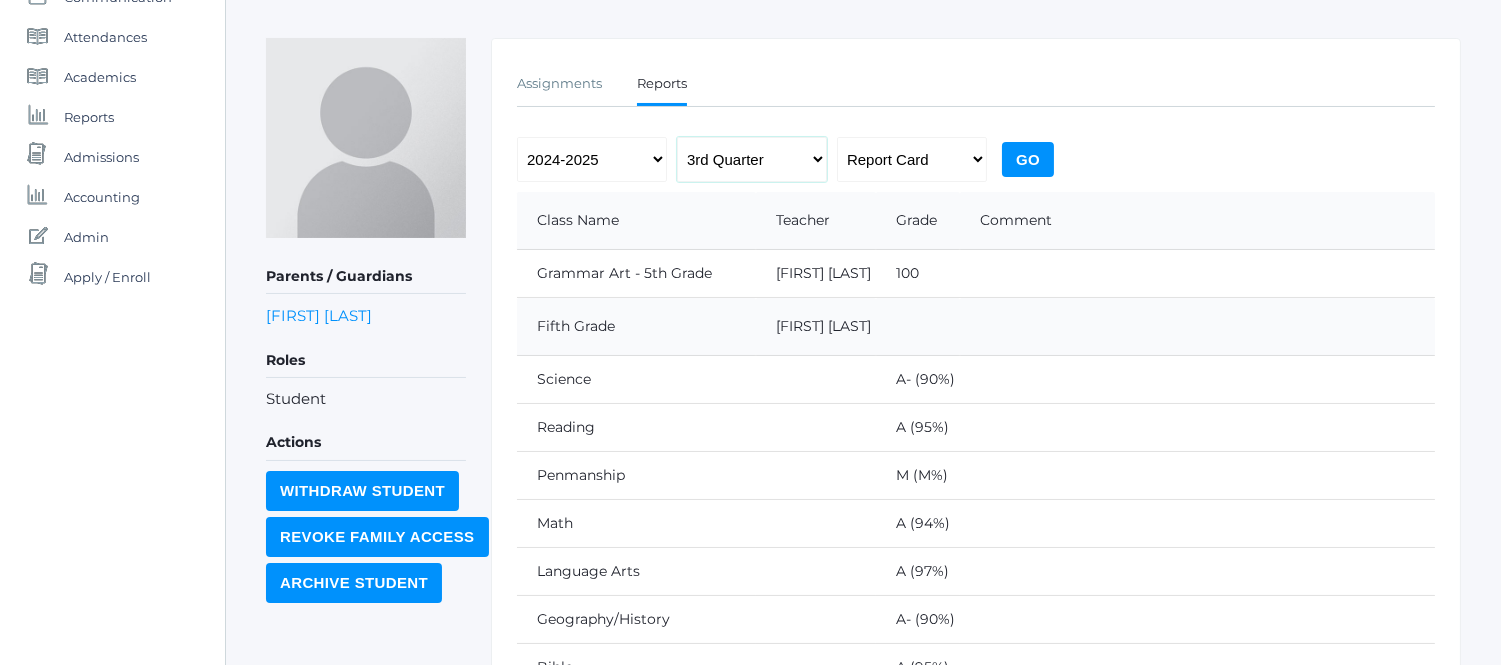 click on "1st Quarter
2nd Quarter
3rd Quarter
4th Quarter" at bounding box center (752, 159) 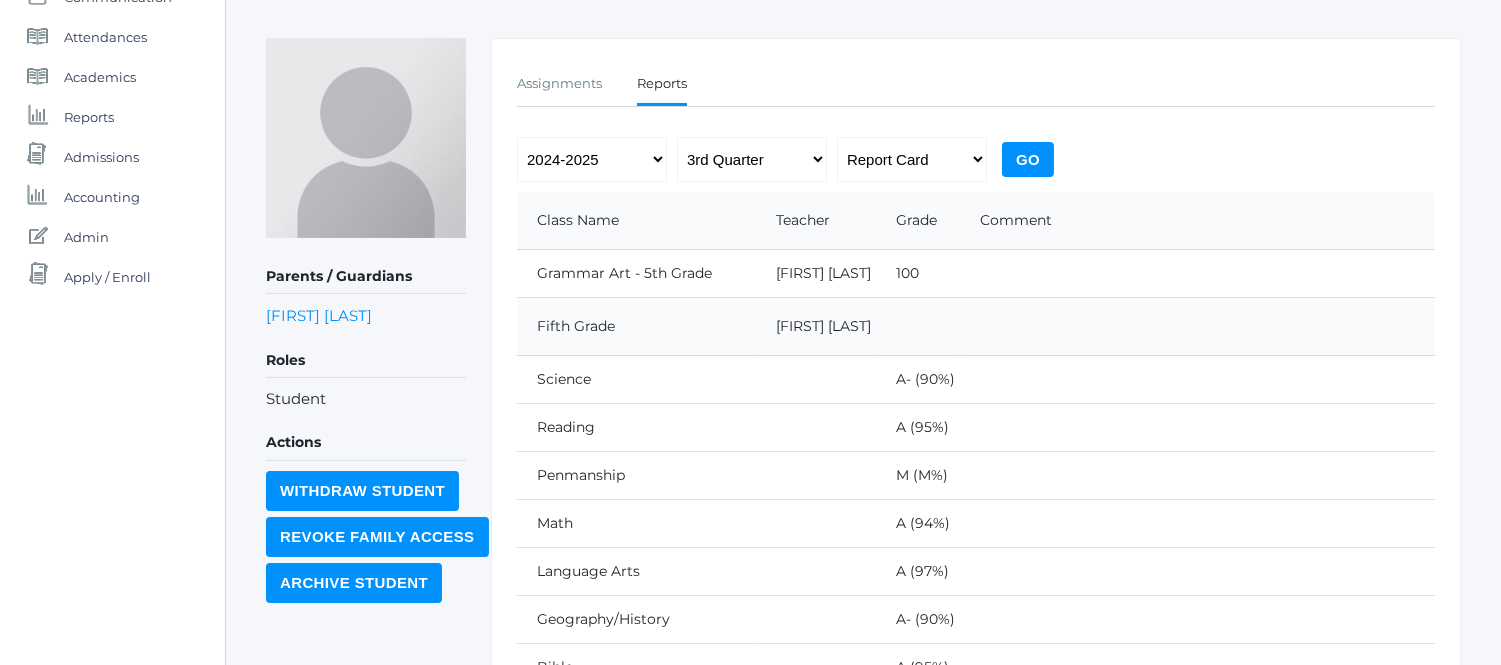 click on "Go" at bounding box center (1028, 159) 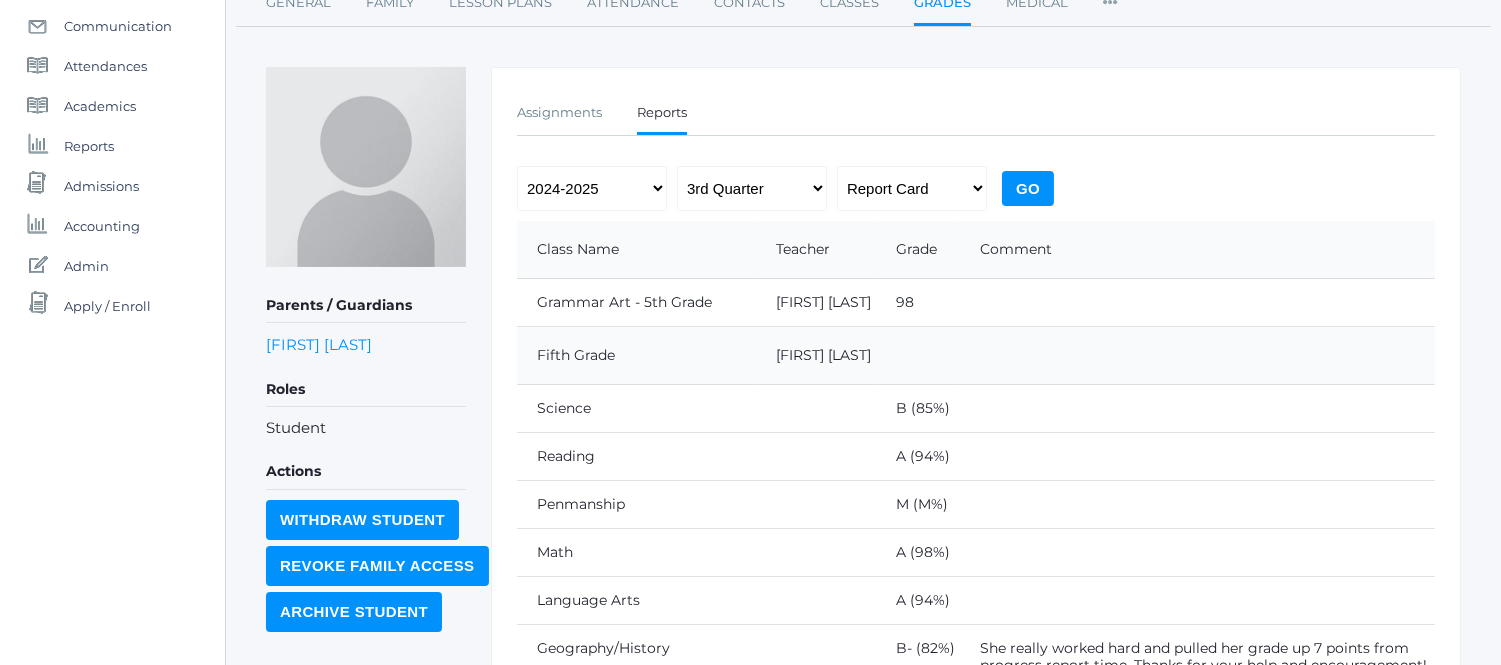 scroll, scrollTop: 204, scrollLeft: 0, axis: vertical 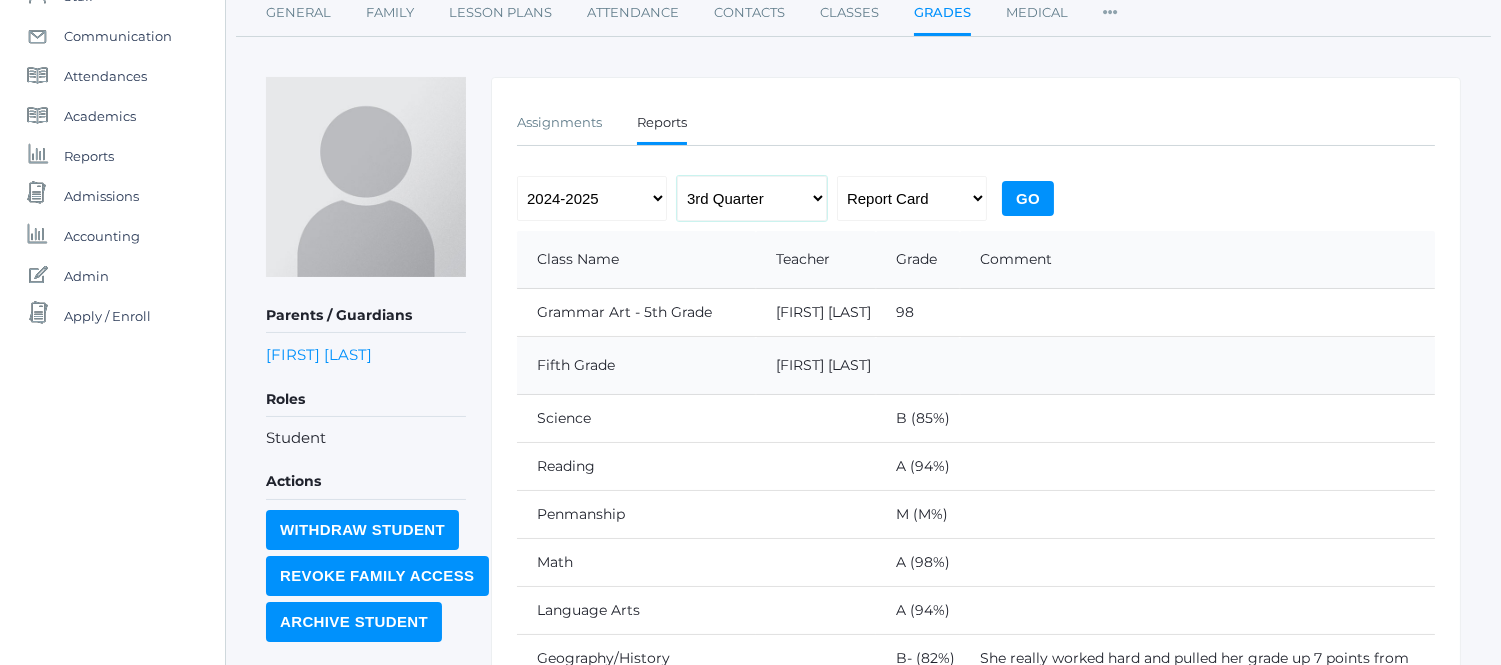 click on "1st Quarter
2nd Quarter
3rd Quarter
4th Quarter" at bounding box center [752, 198] 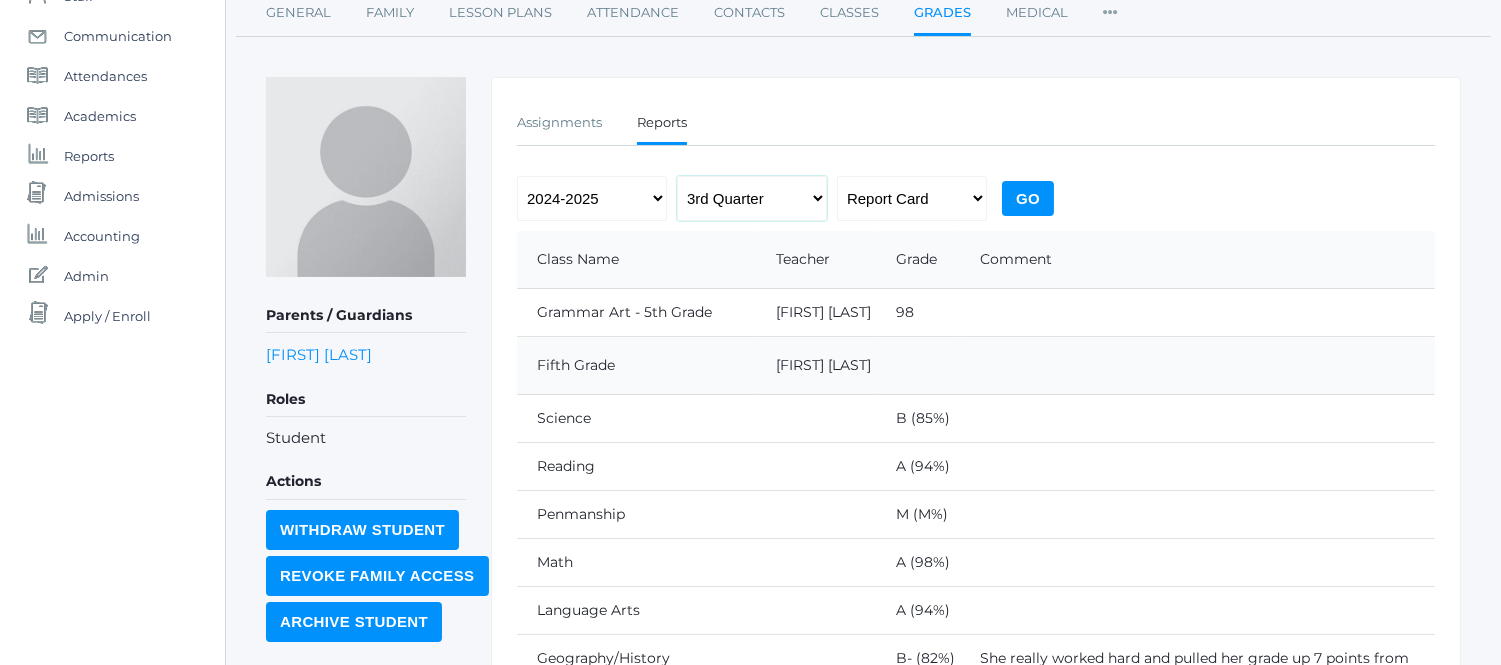select on "4" 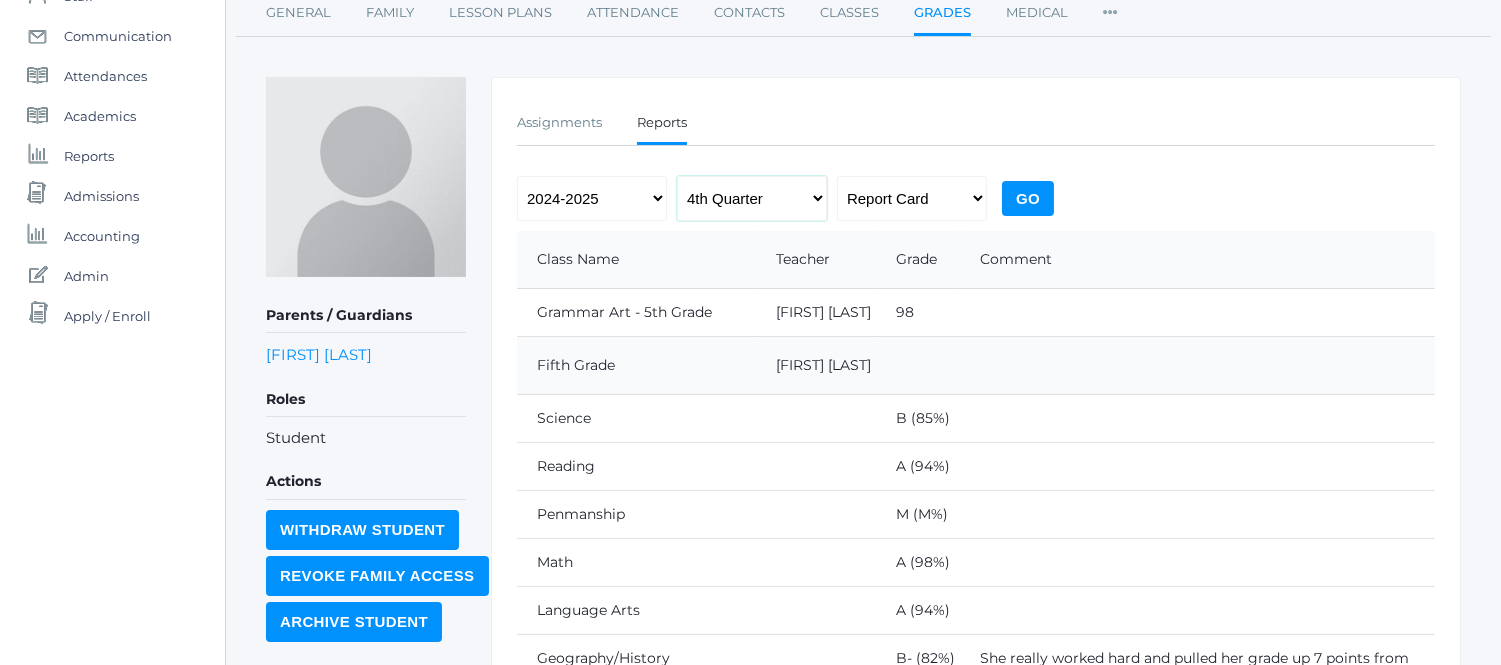 click on "1st Quarter
2nd Quarter
3rd Quarter
4th Quarter" at bounding box center [752, 198] 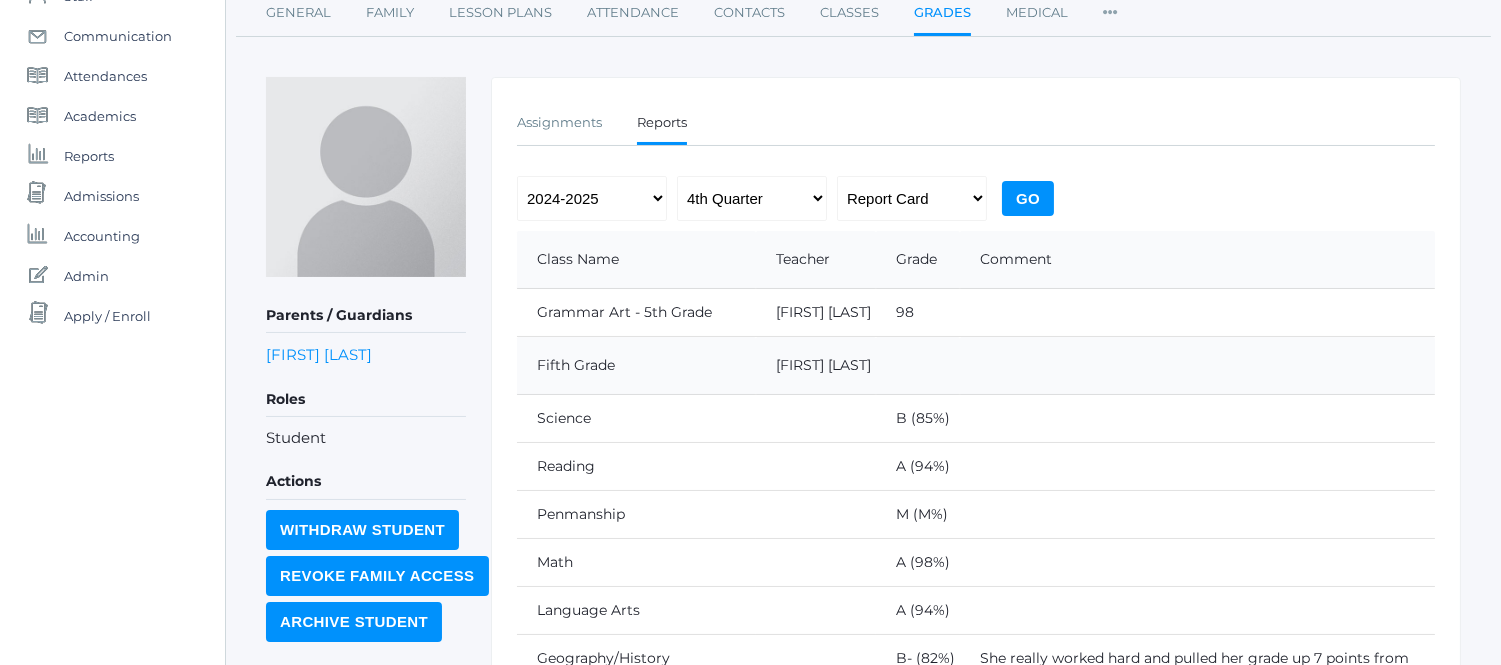 click on "Go" at bounding box center [1028, 198] 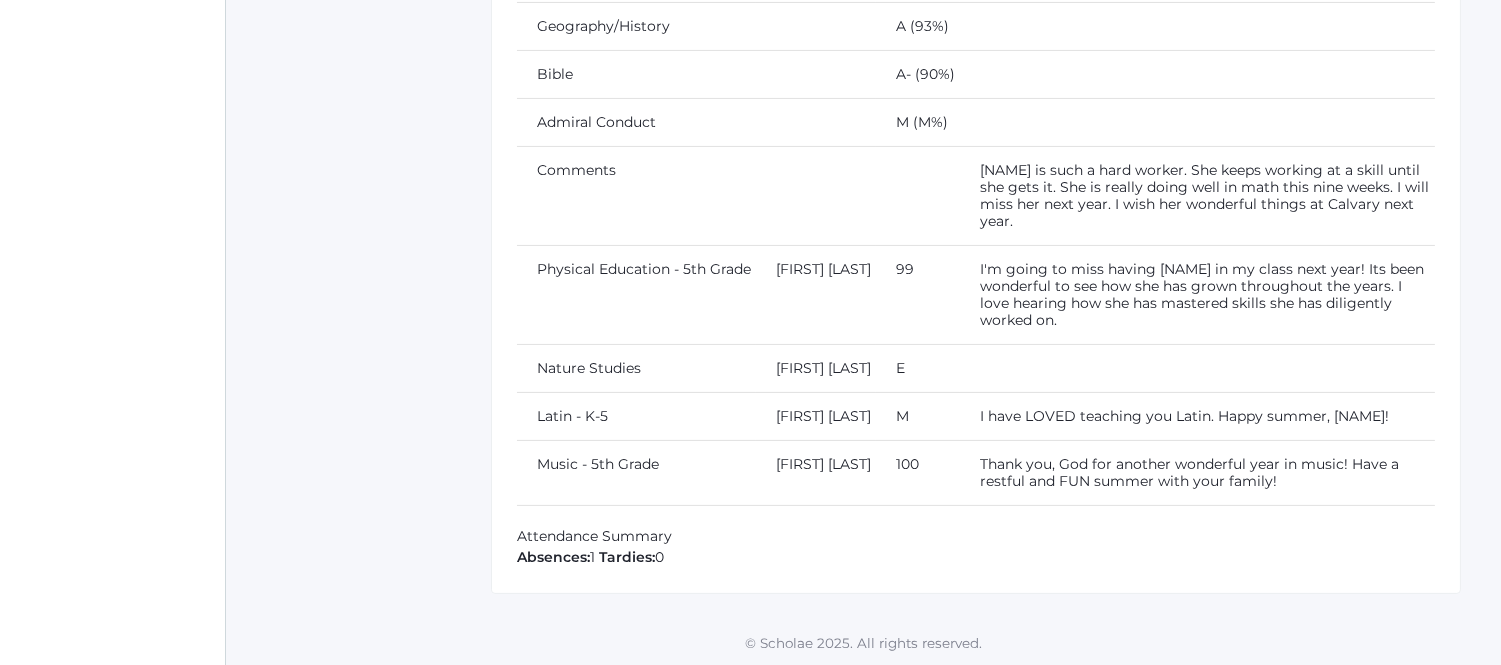 scroll, scrollTop: 885, scrollLeft: 0, axis: vertical 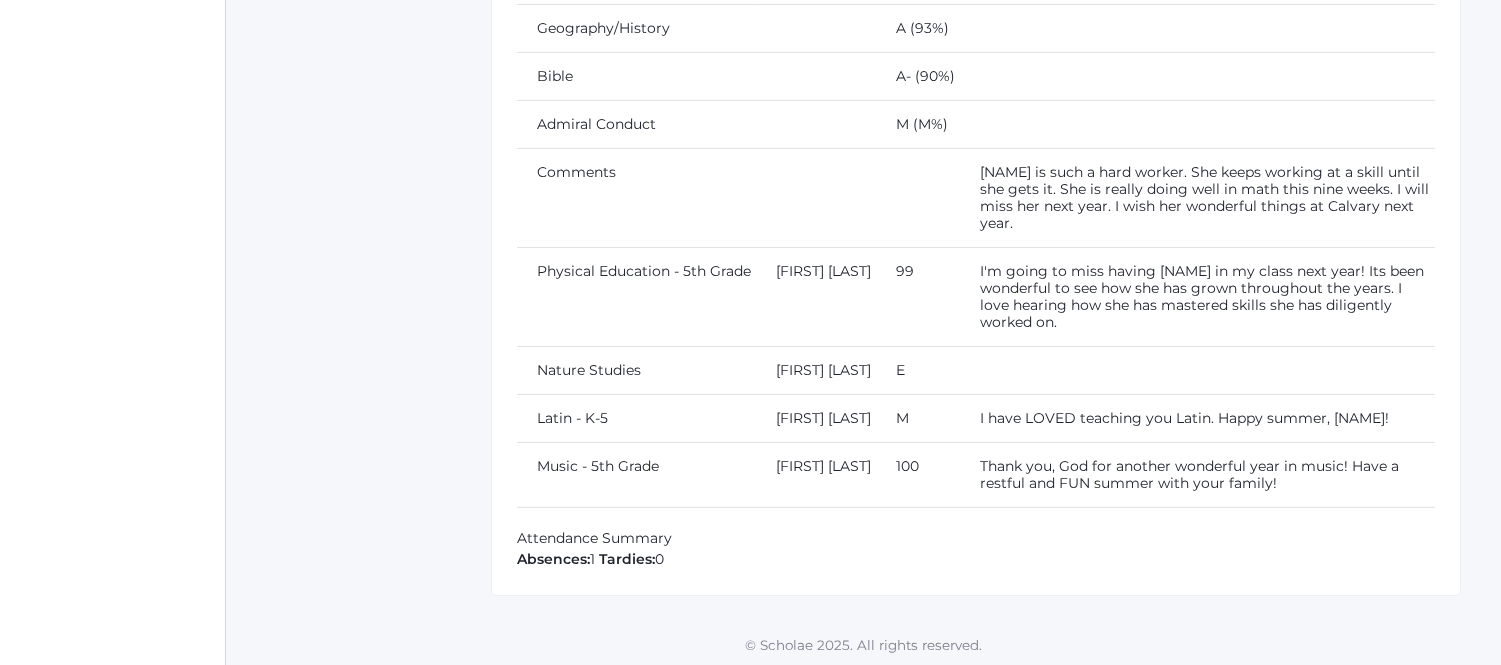 drag, startPoint x: 940, startPoint y: 658, endPoint x: 294, endPoint y: 151, distance: 821.1973 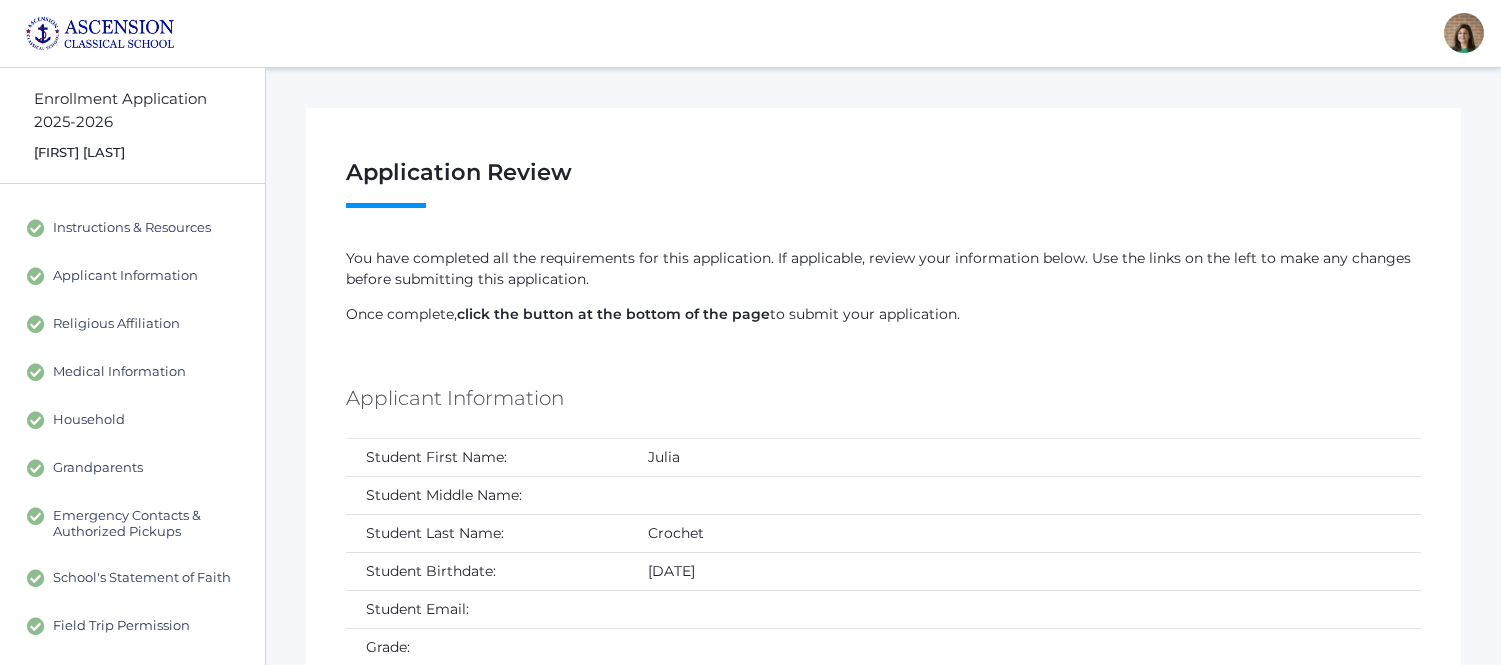 scroll, scrollTop: 0, scrollLeft: 0, axis: both 